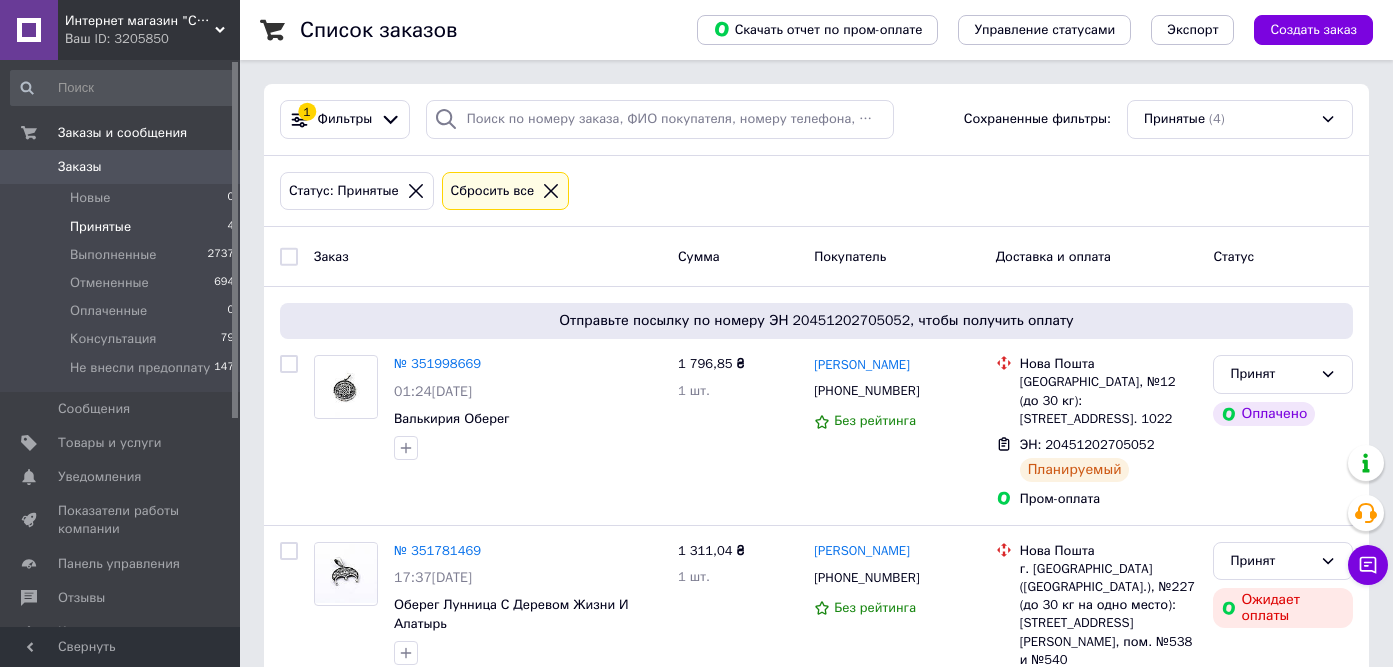 scroll, scrollTop: 0, scrollLeft: 0, axis: both 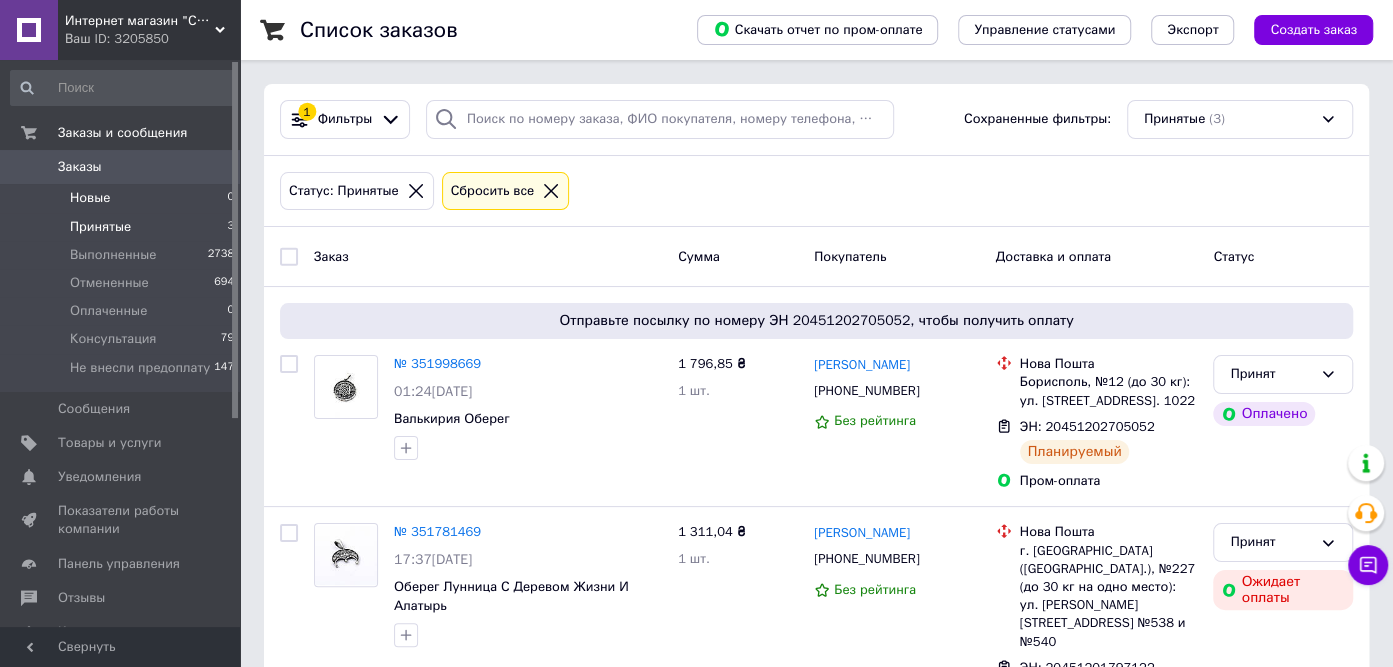 click on "Новые" at bounding box center [90, 198] 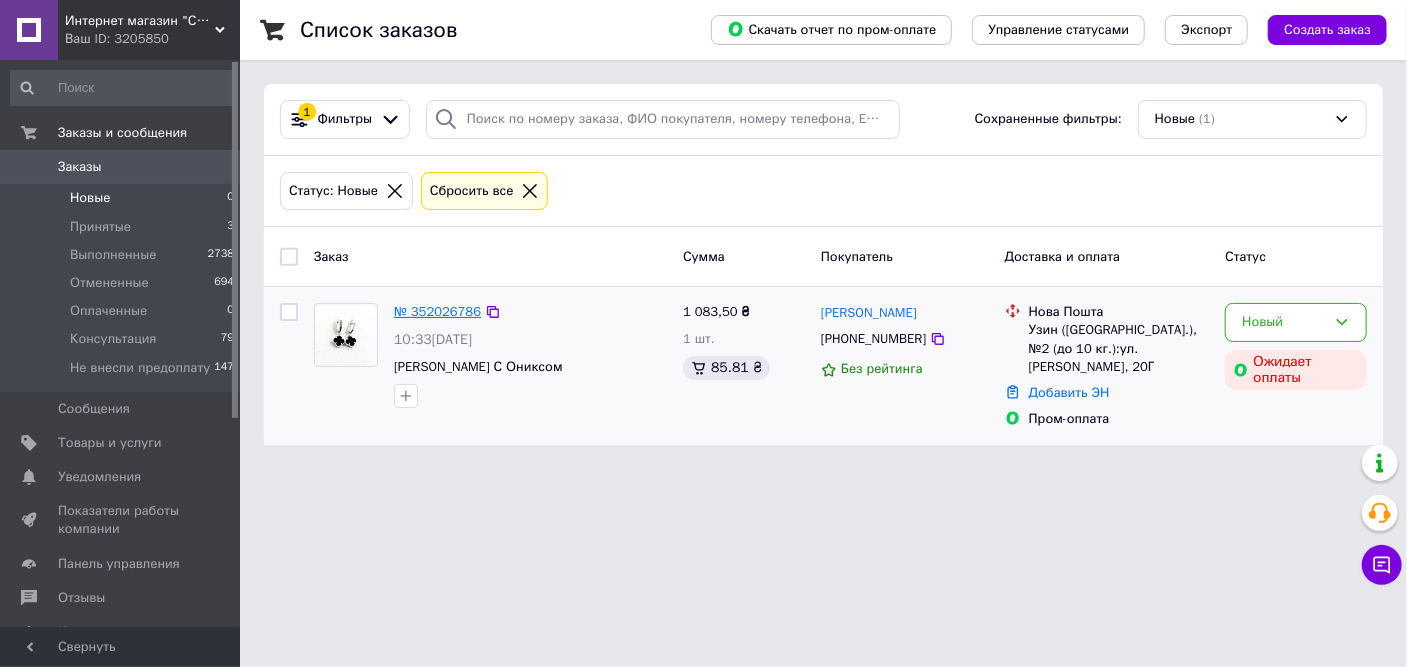 click on "№ 352026786" at bounding box center [437, 311] 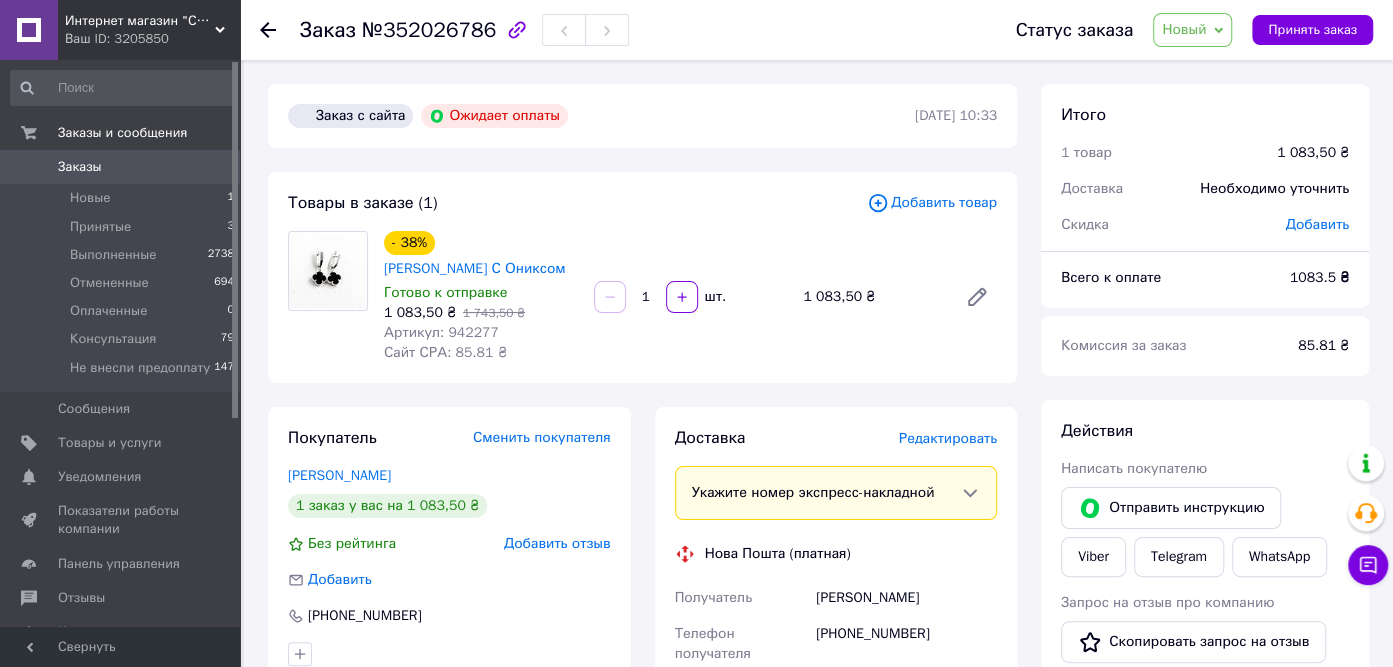 click on "№352026786" at bounding box center (429, 30) 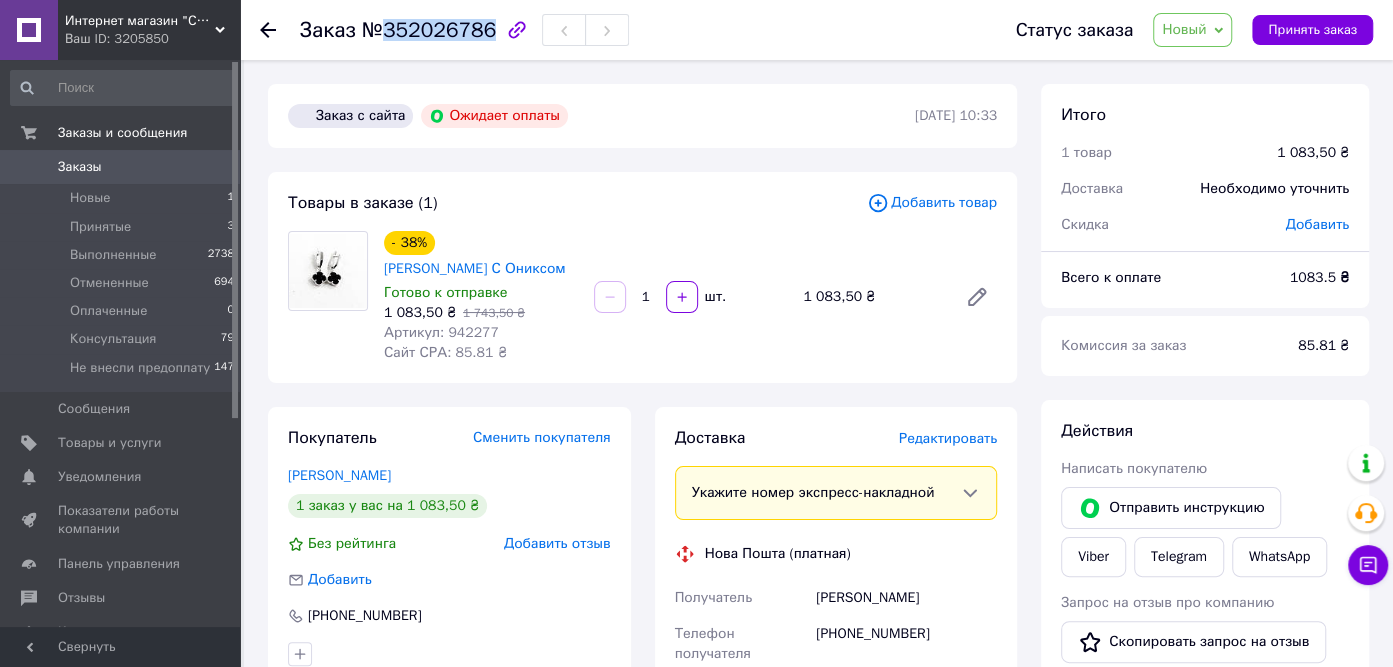 click on "№352026786" at bounding box center [429, 30] 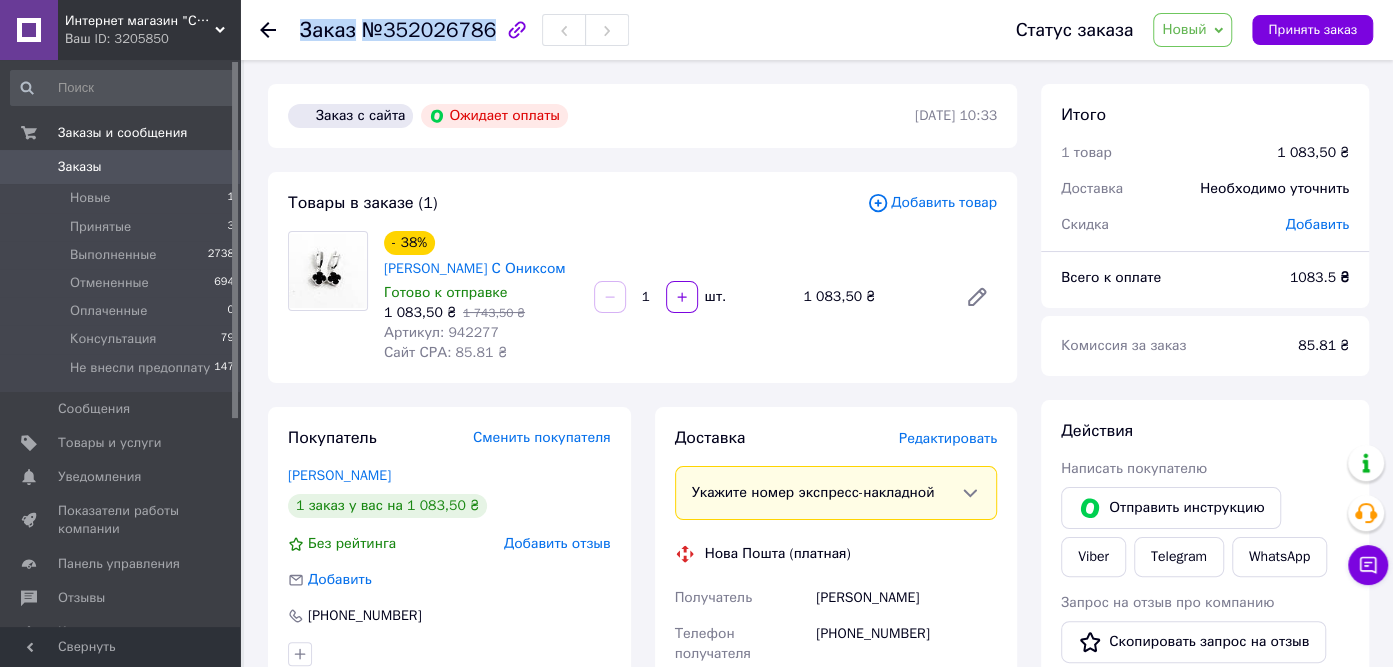 click on "№352026786" at bounding box center [429, 30] 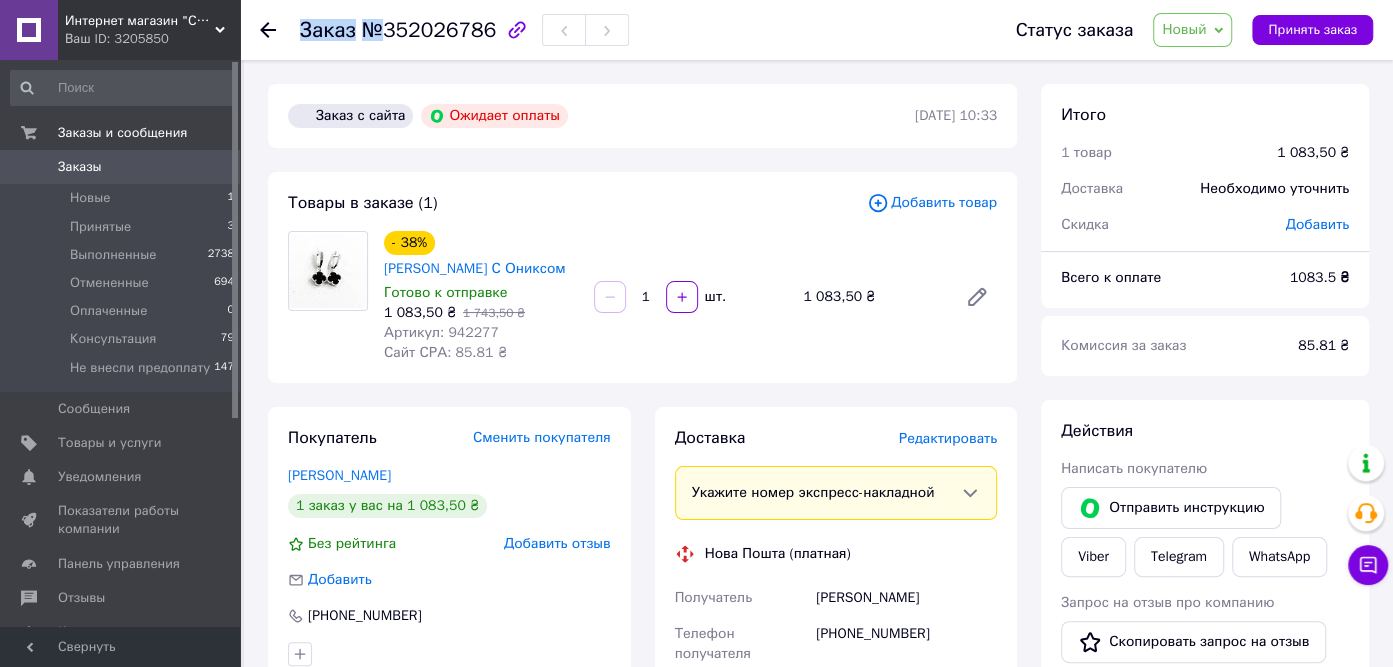 drag, startPoint x: 485, startPoint y: 30, endPoint x: 370, endPoint y: 36, distance: 115.15642 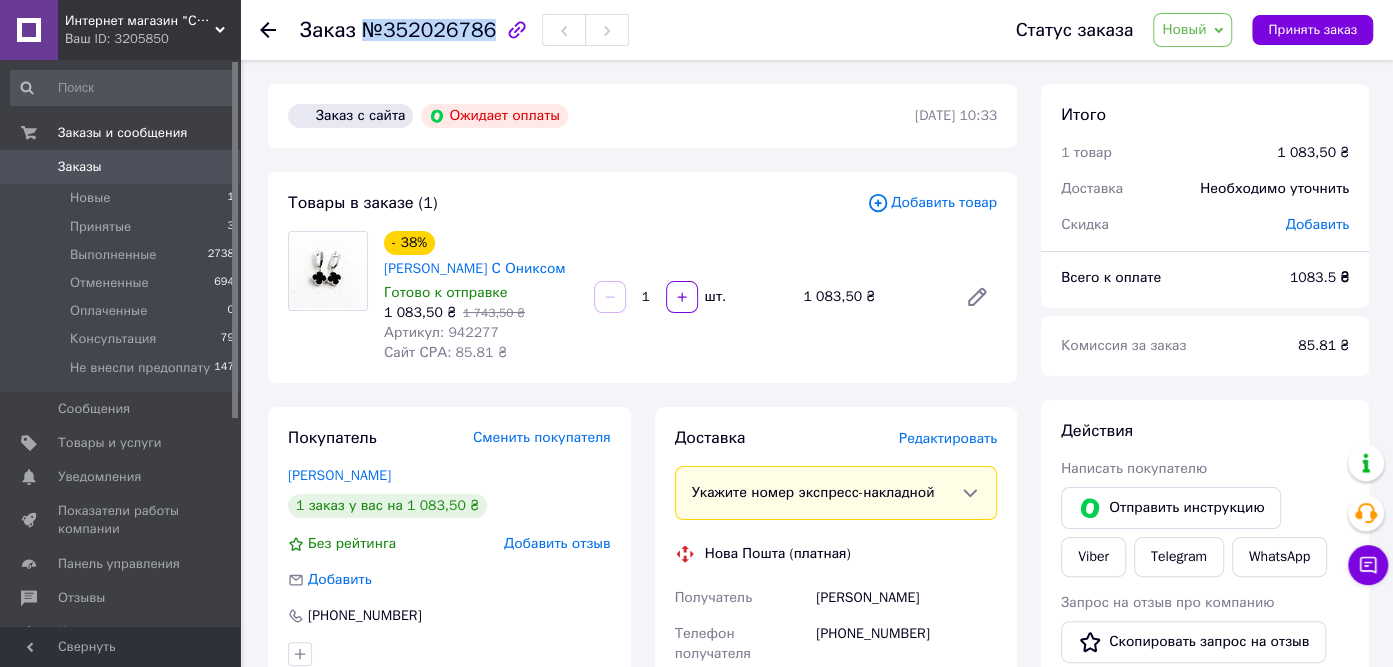drag, startPoint x: 359, startPoint y: 31, endPoint x: 481, endPoint y: 37, distance: 122.14745 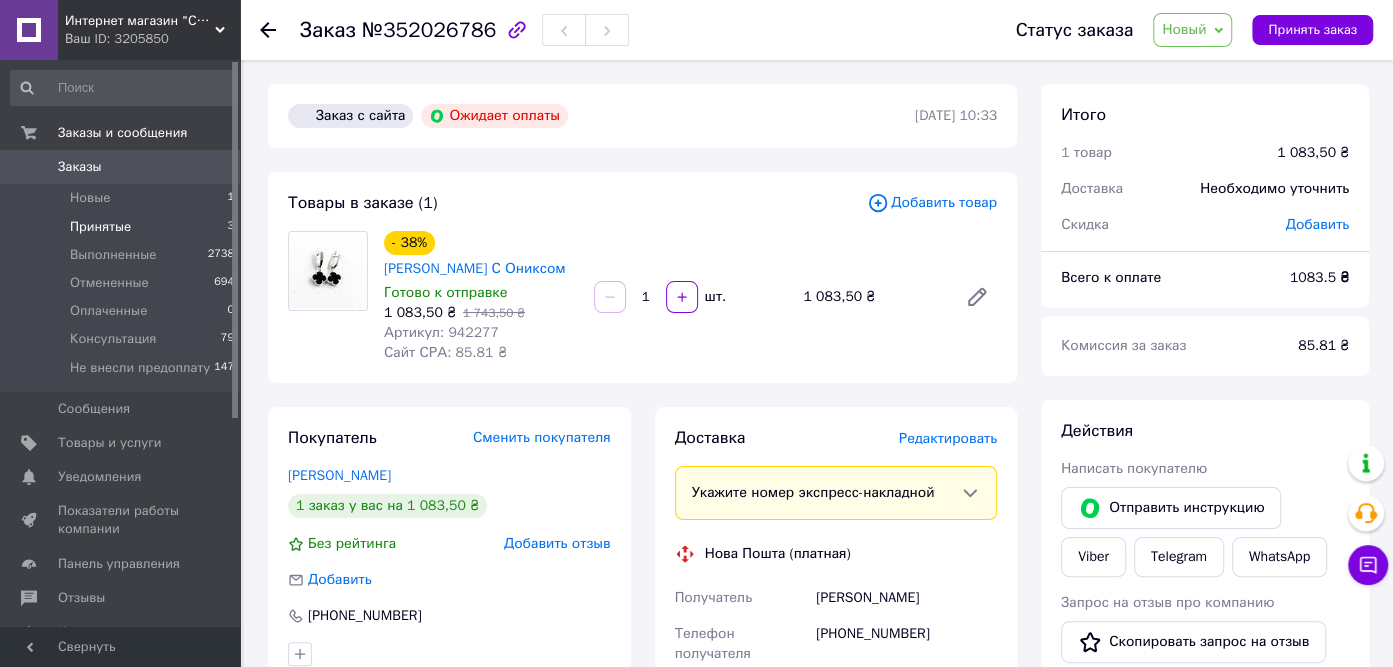 click on "Принятые" at bounding box center (100, 227) 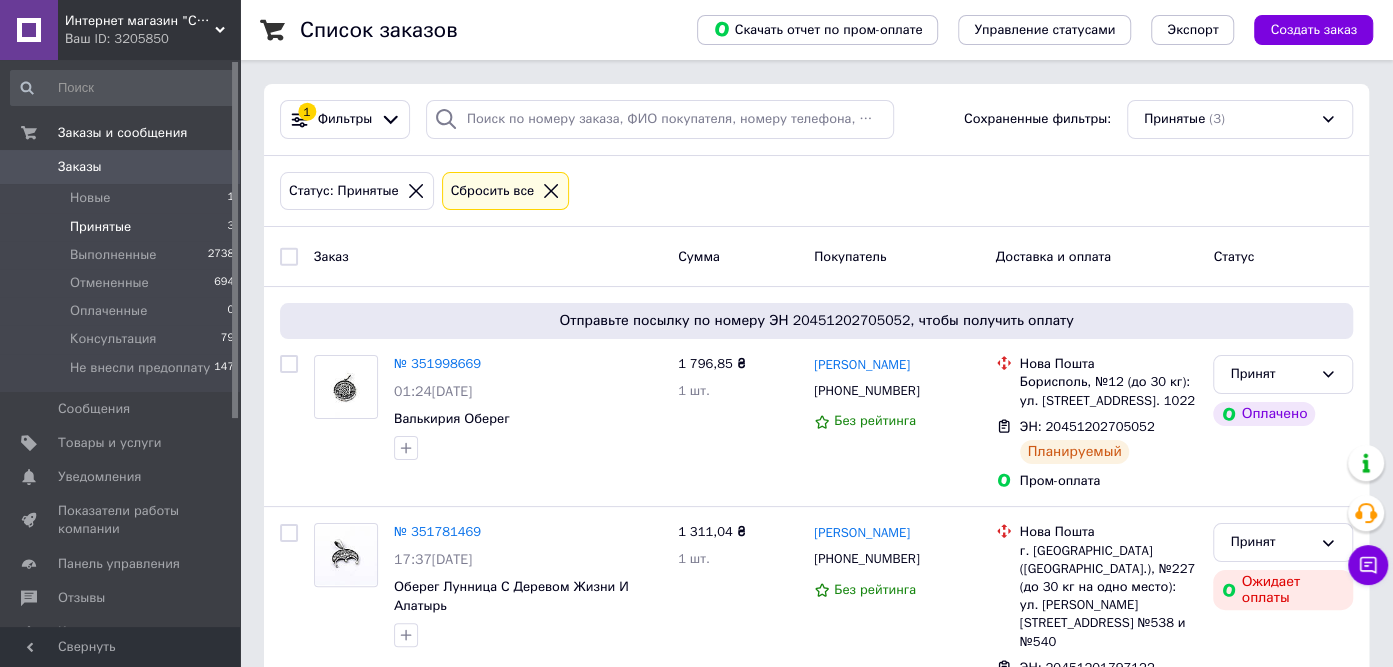 click on "Заказы 0" at bounding box center (123, 167) 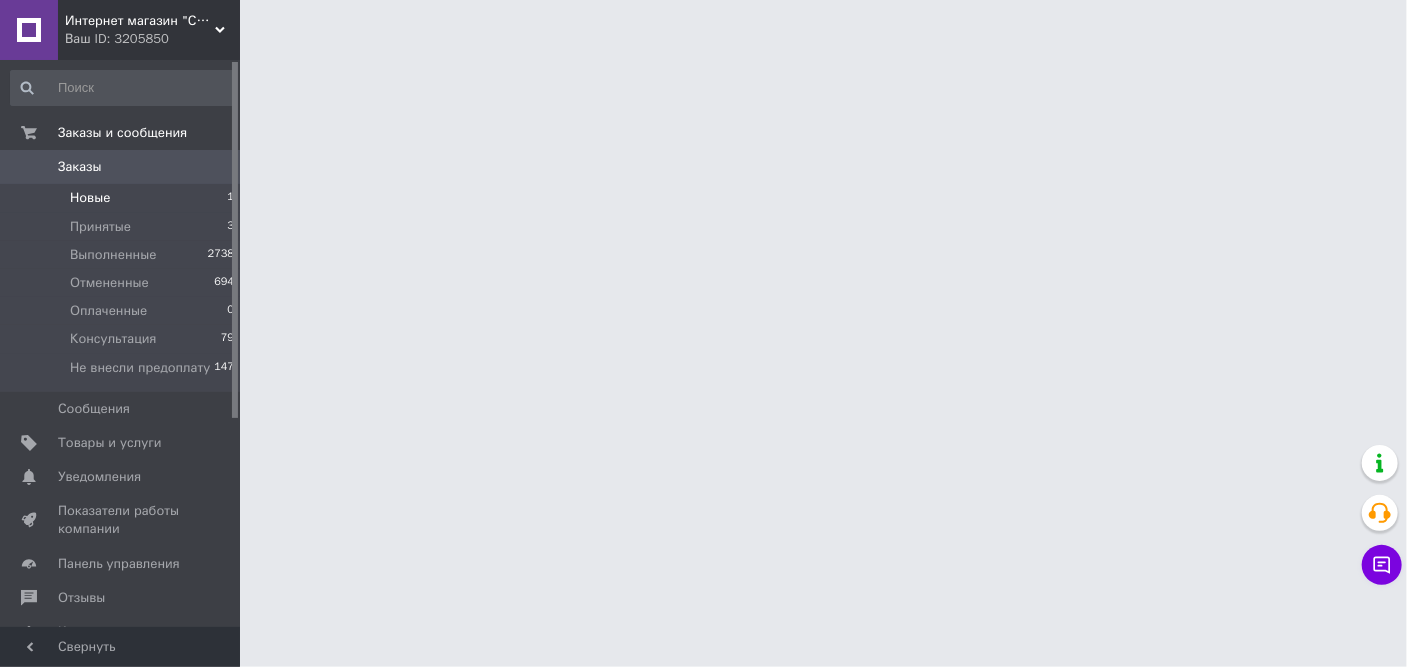click on "Новые 1" at bounding box center [123, 198] 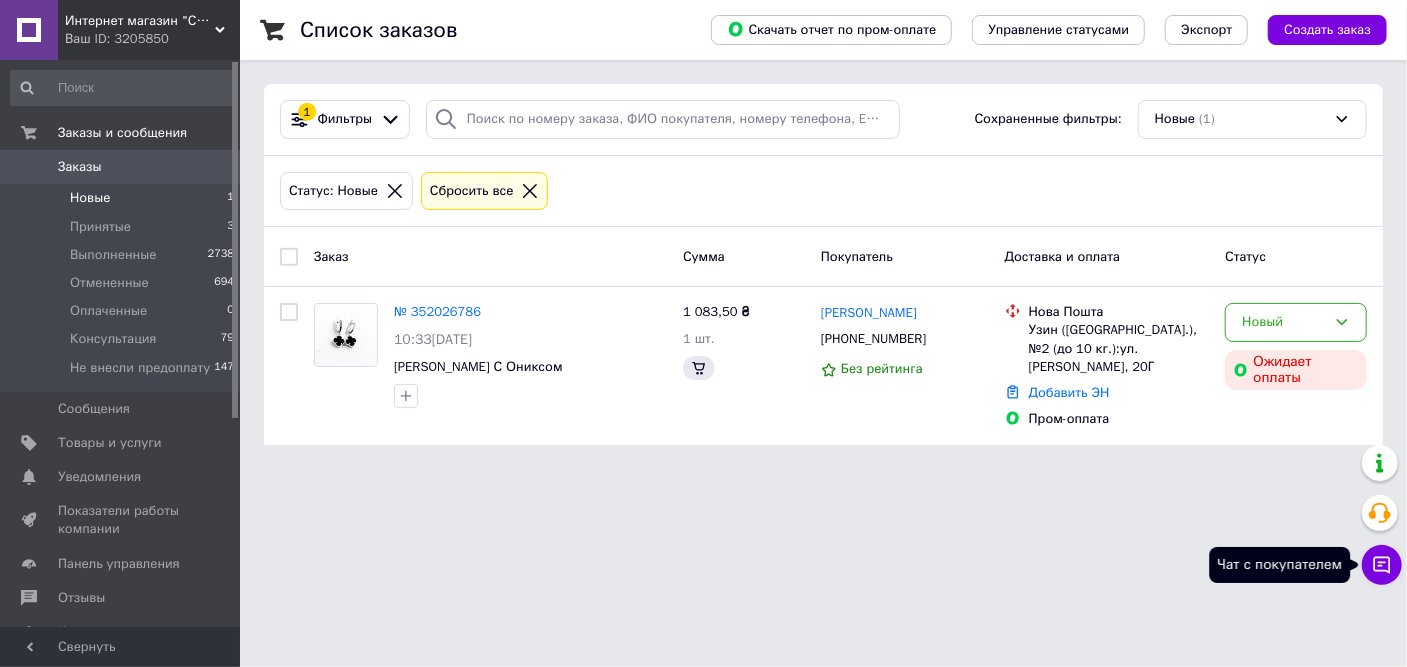 click 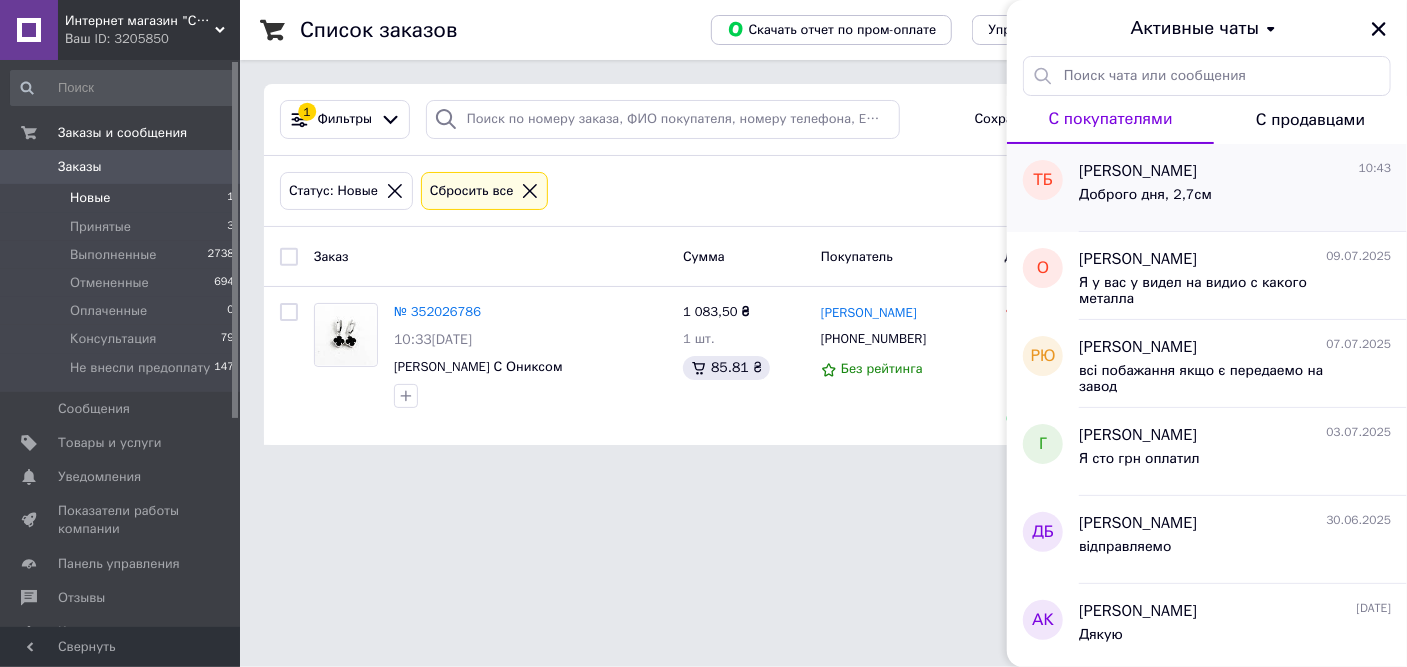 click on "Доброго дня, 2,7см" at bounding box center [1145, 195] 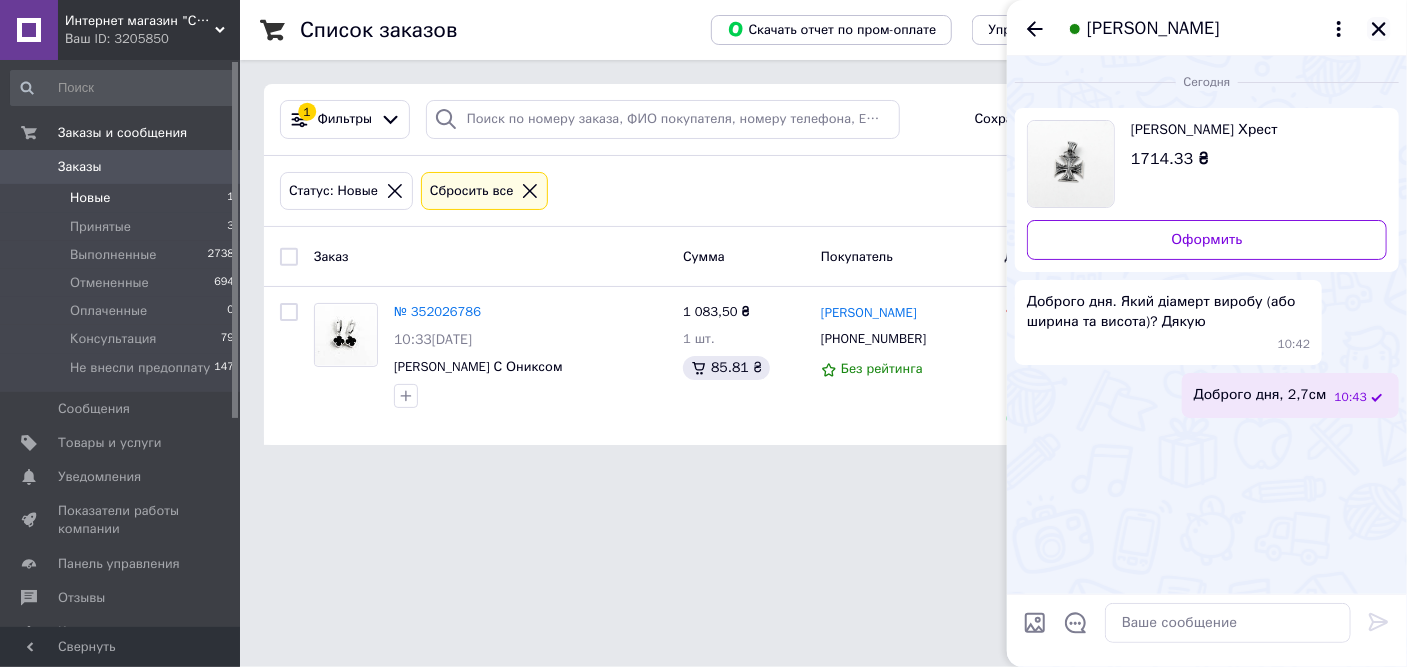 click 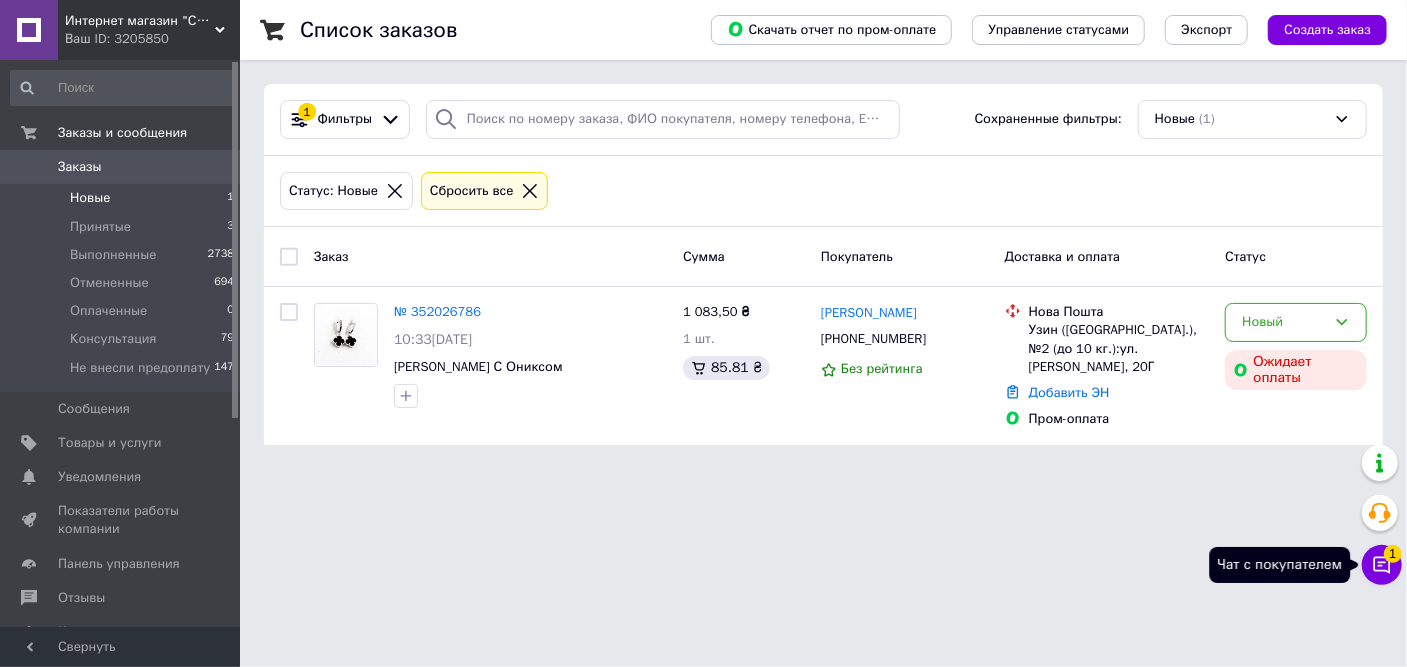click on "Чат с покупателем 1" at bounding box center (1382, 565) 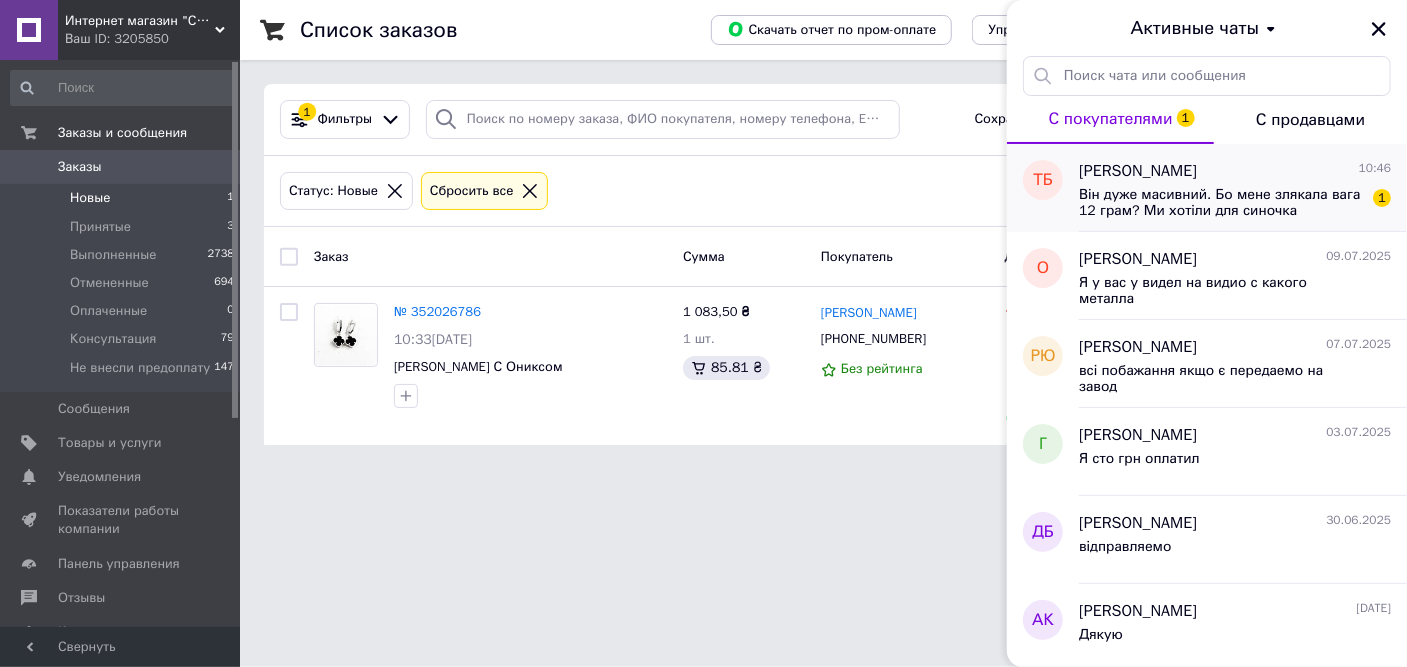 click on "Він дуже масивний. Бо мене злякала вага 12 грам?
Ми хотіли для синочка замовити щось такої форми. Але 12 грам, то ж масивний?" at bounding box center (1221, 203) 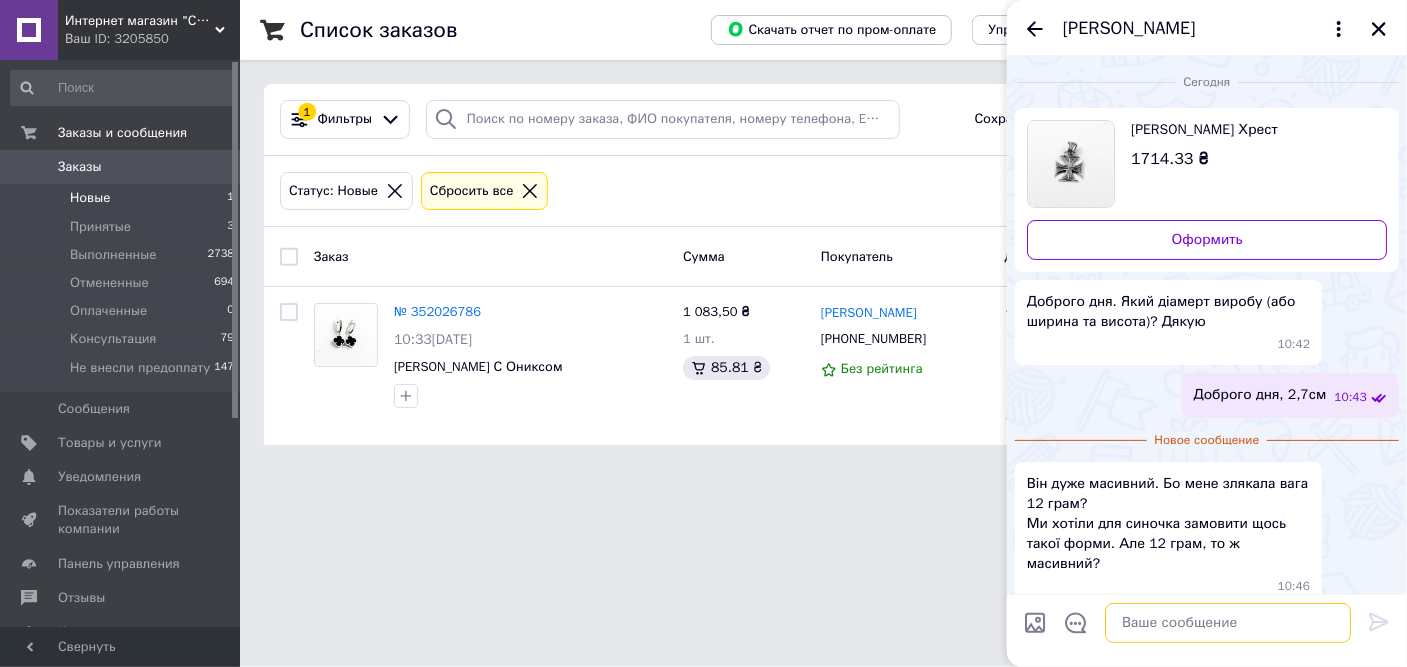 click at bounding box center (1228, 623) 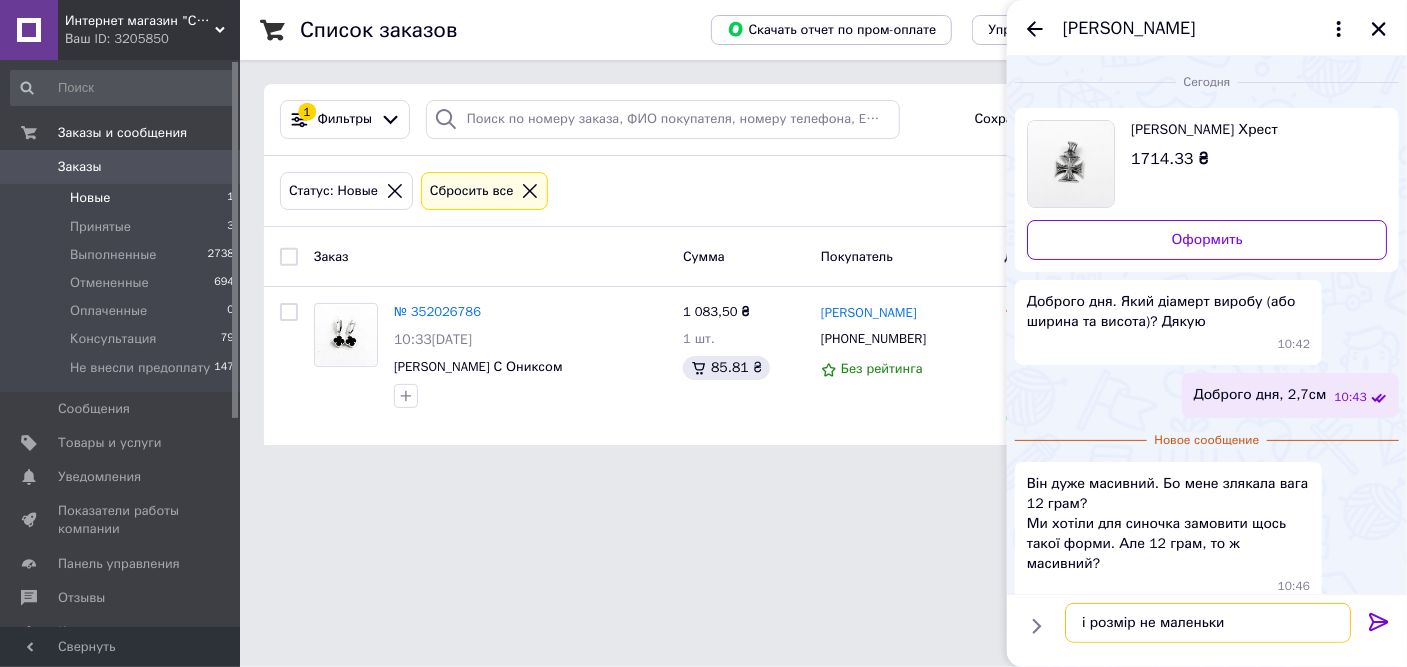 type on "і розмір не маленький" 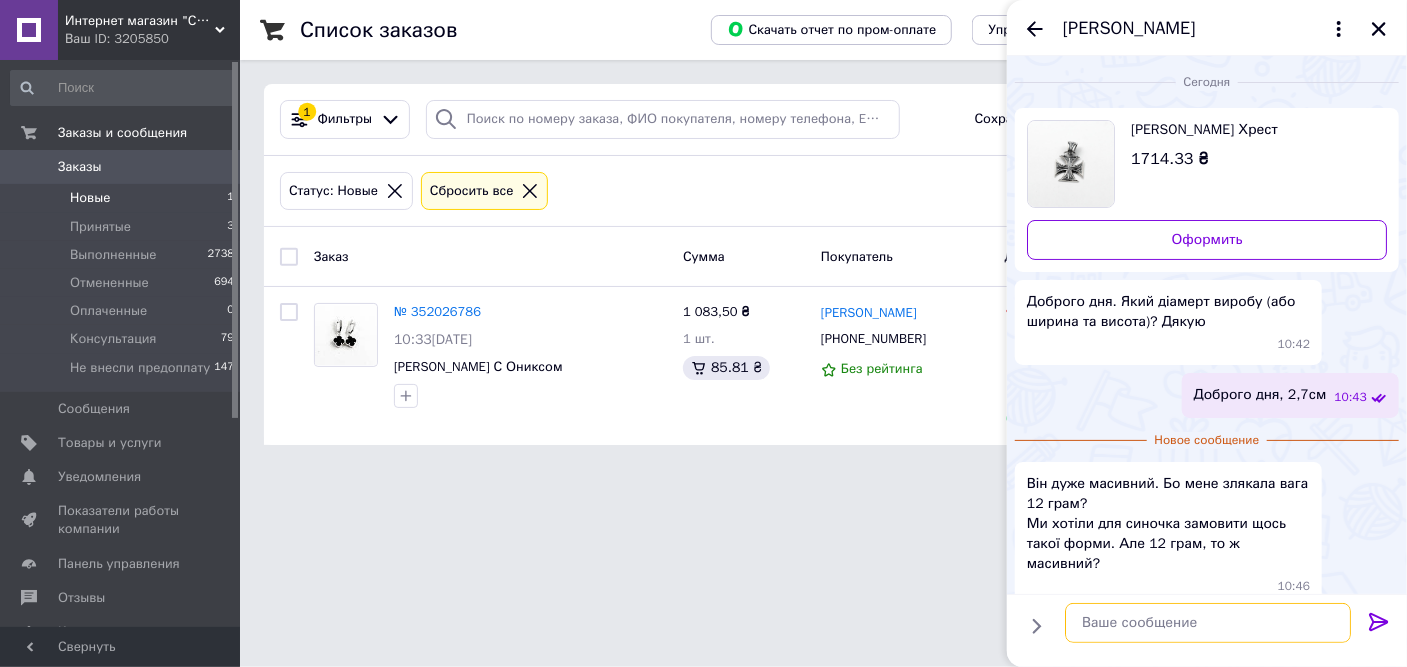 scroll, scrollTop: 16, scrollLeft: 0, axis: vertical 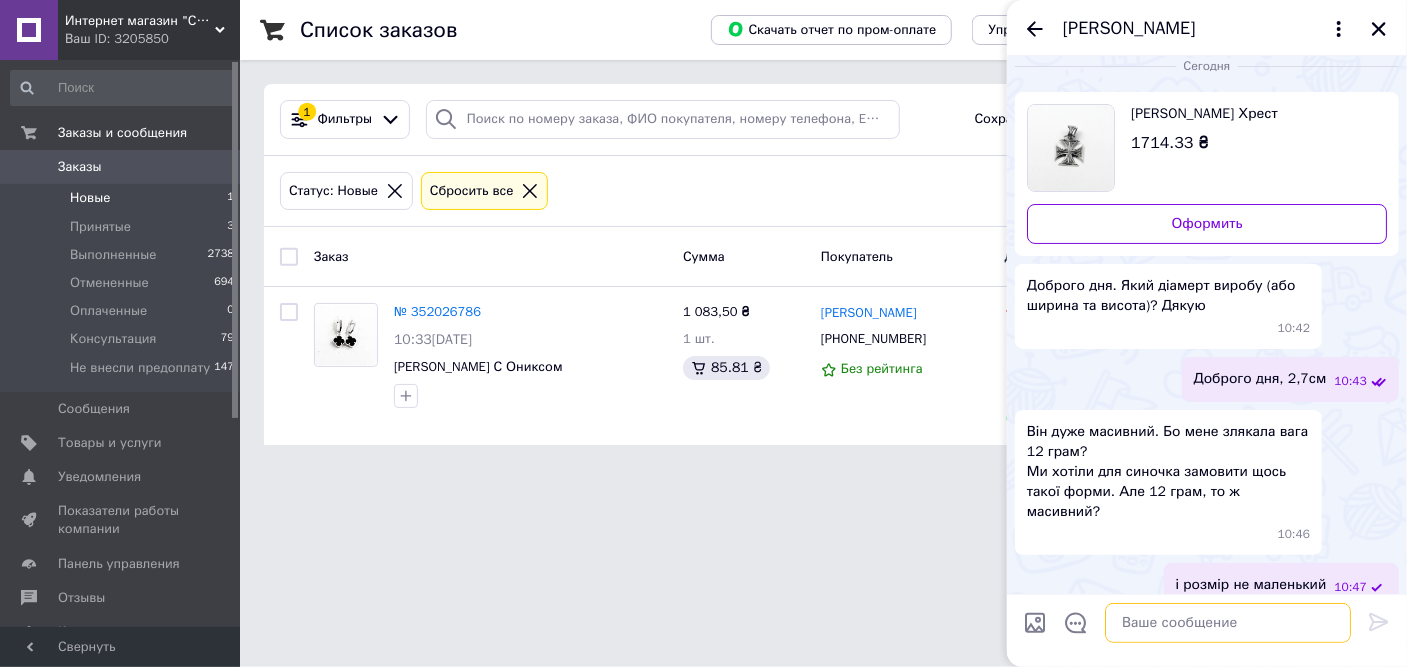 click at bounding box center (1228, 623) 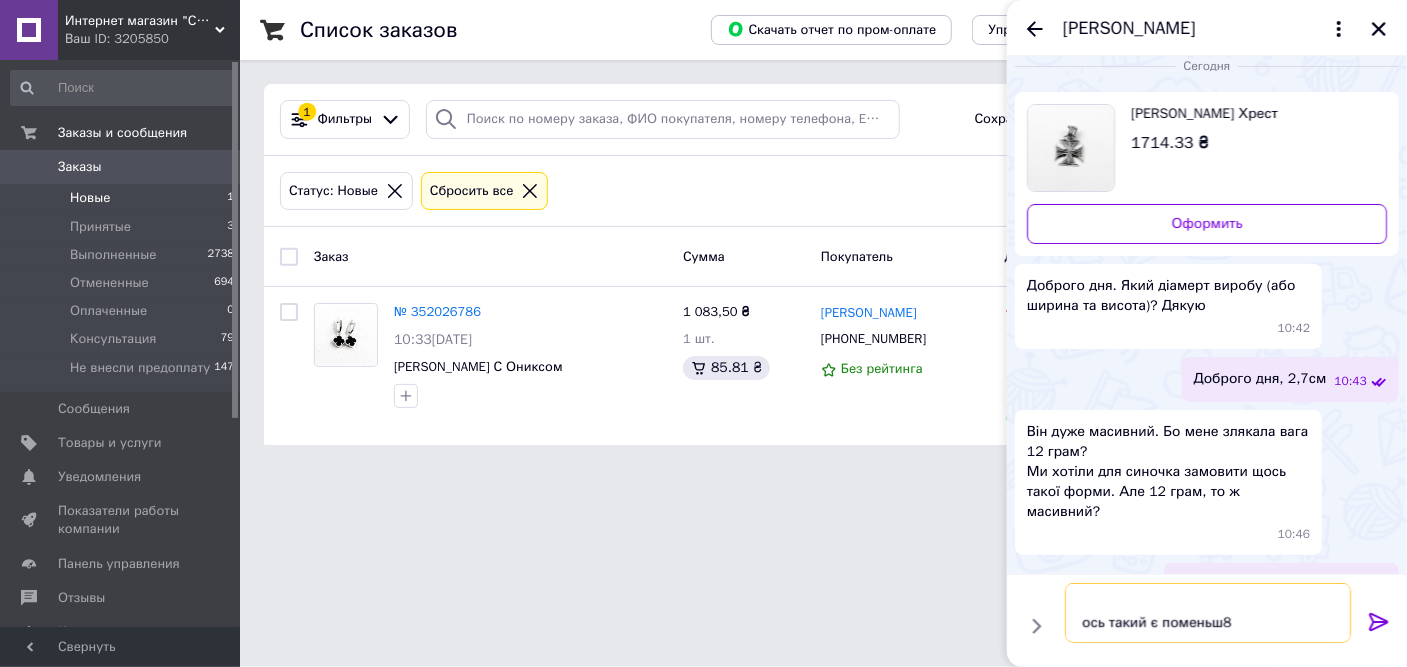 scroll, scrollTop: 45, scrollLeft: 0, axis: vertical 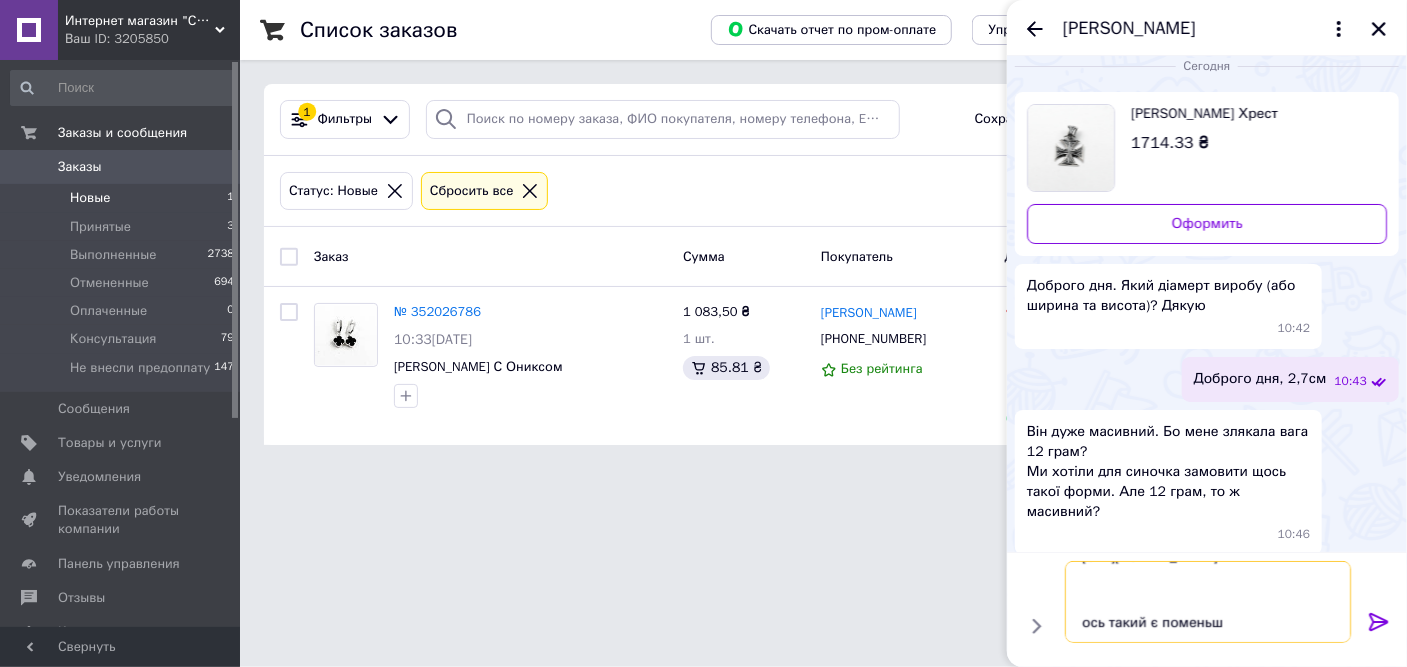 type on "https://myuvelir.com.ua/uzornij-maltijskij-krest.html
ось такий є поменьше" 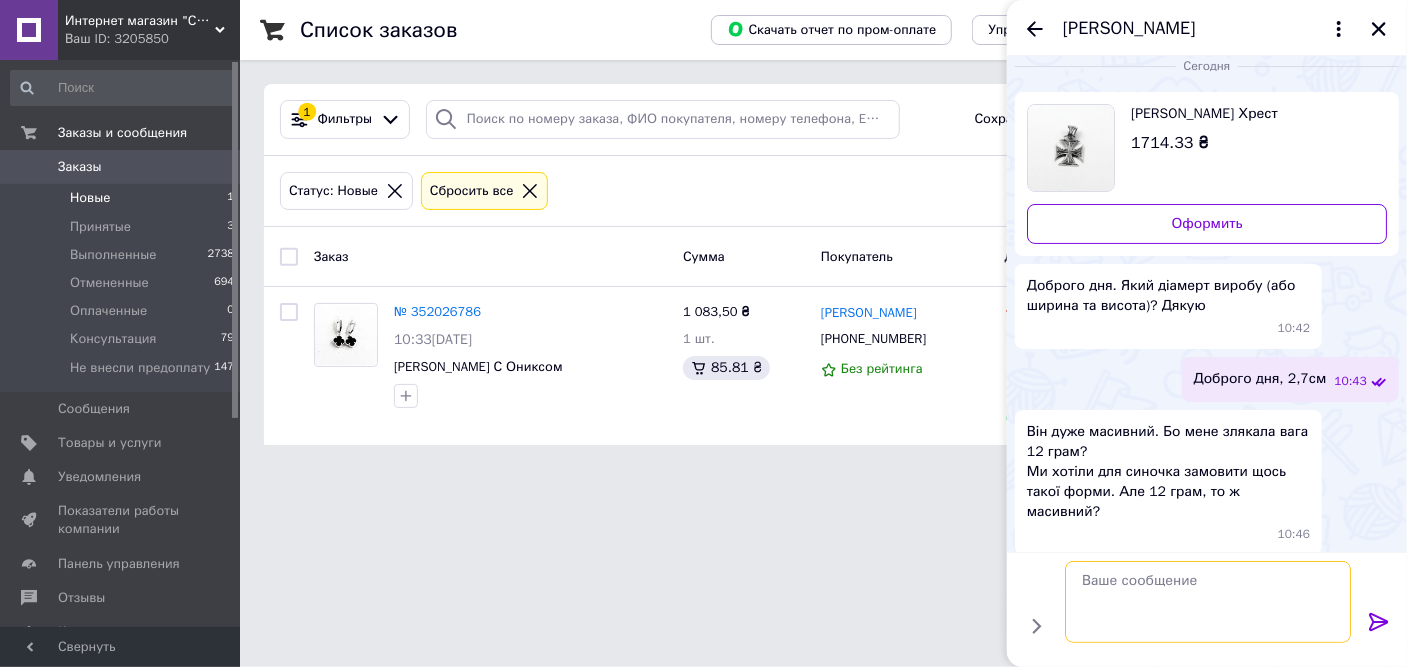 scroll, scrollTop: 0, scrollLeft: 0, axis: both 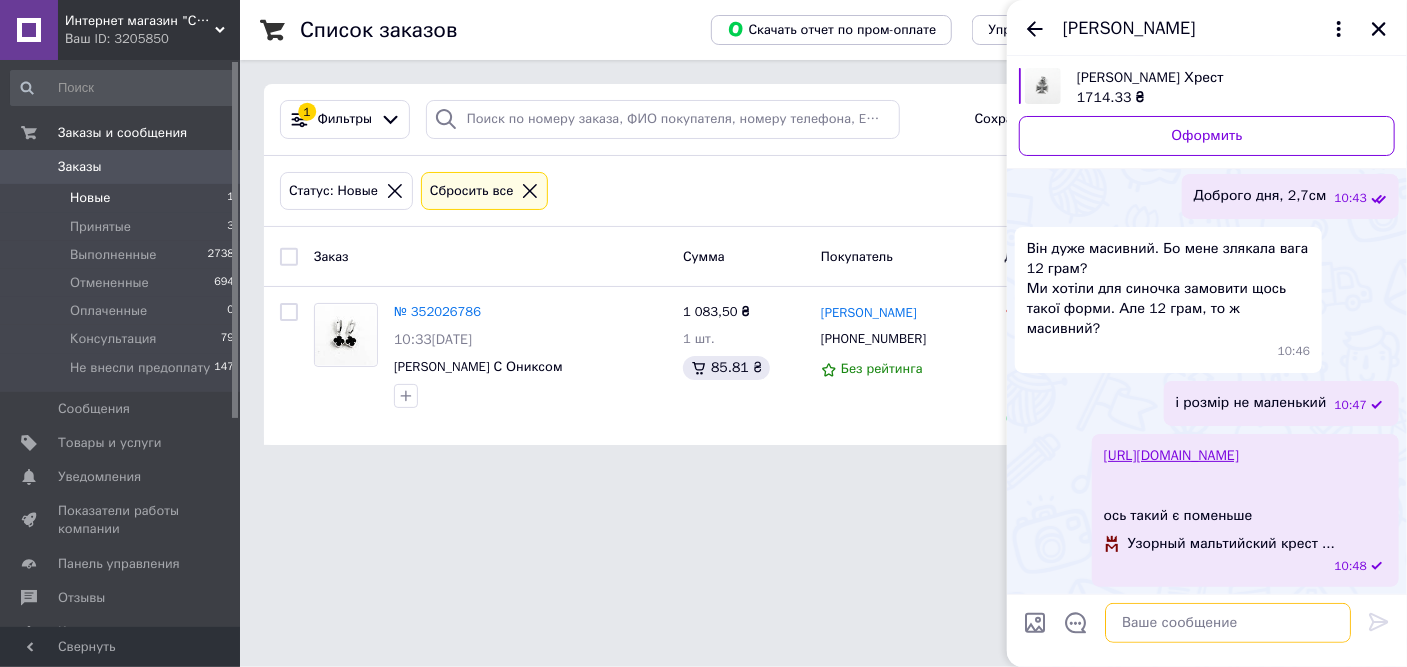 click at bounding box center (1228, 623) 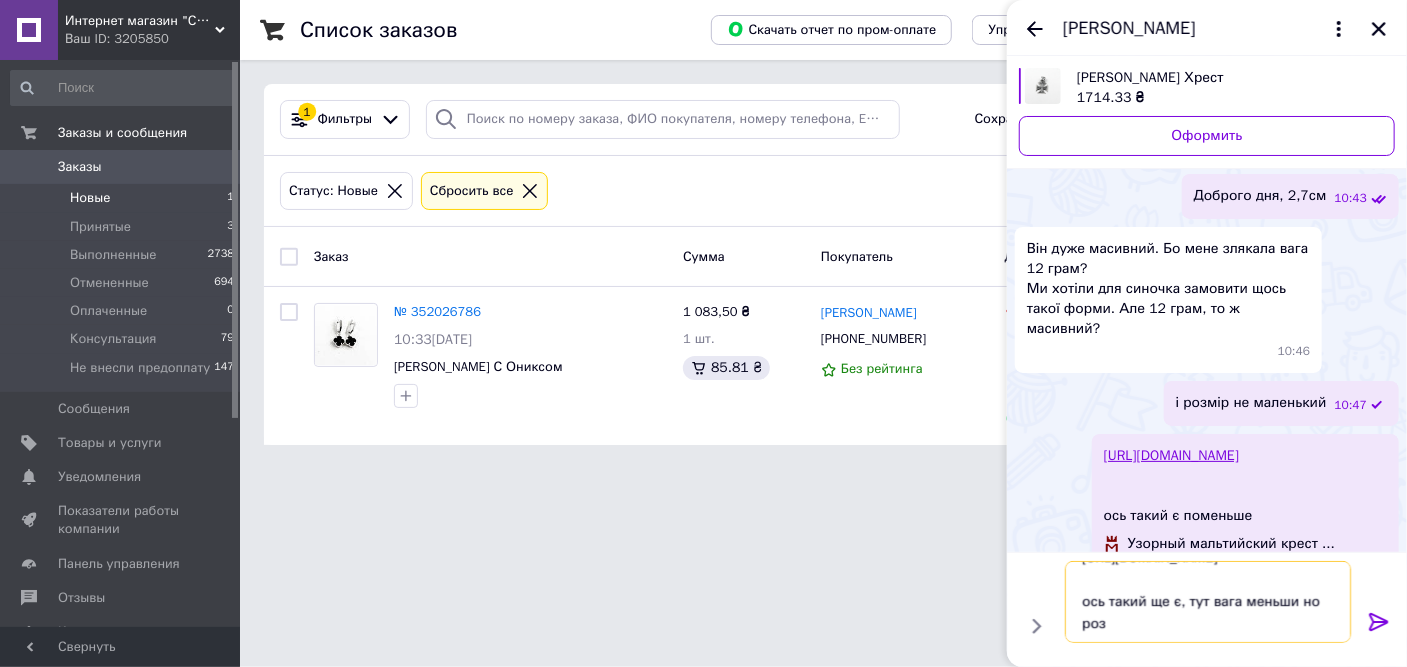 scroll, scrollTop: 36, scrollLeft: 0, axis: vertical 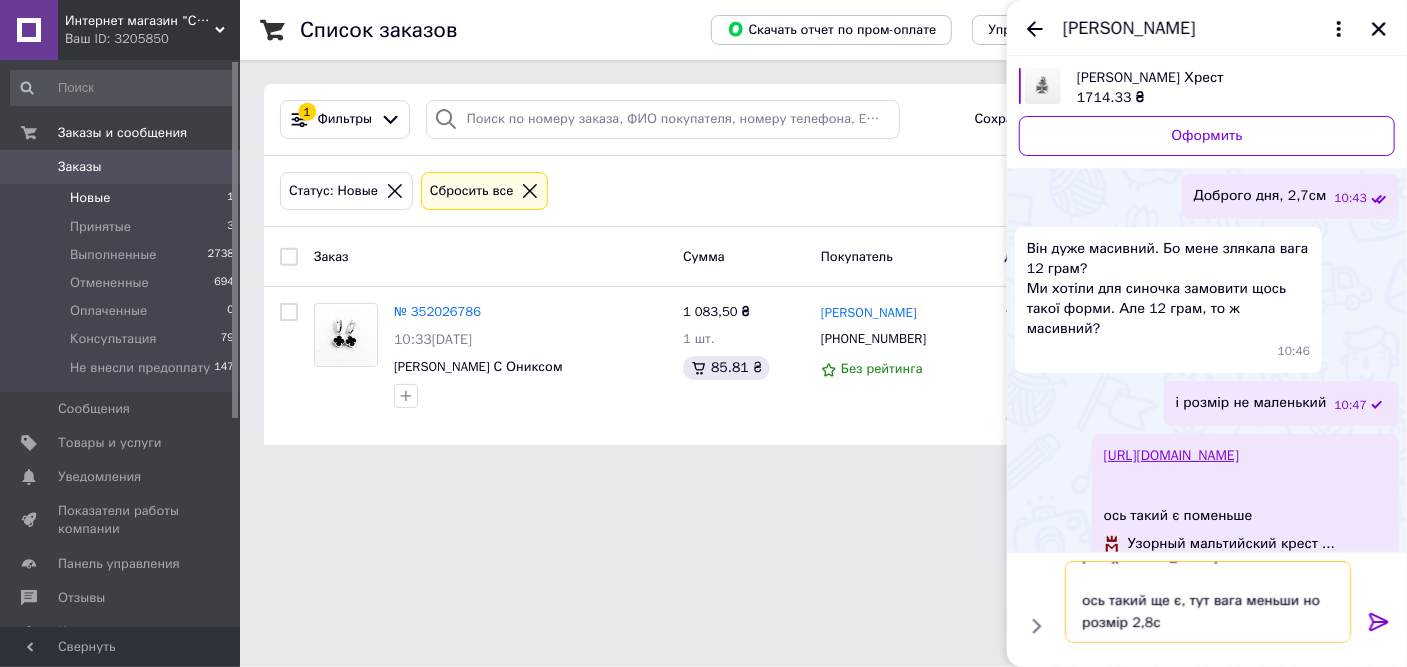 type on "https://myuvelir.com.ua/maltijskij-krest.html
ось такий ще є, тут вага меньши но розмір 2,8см" 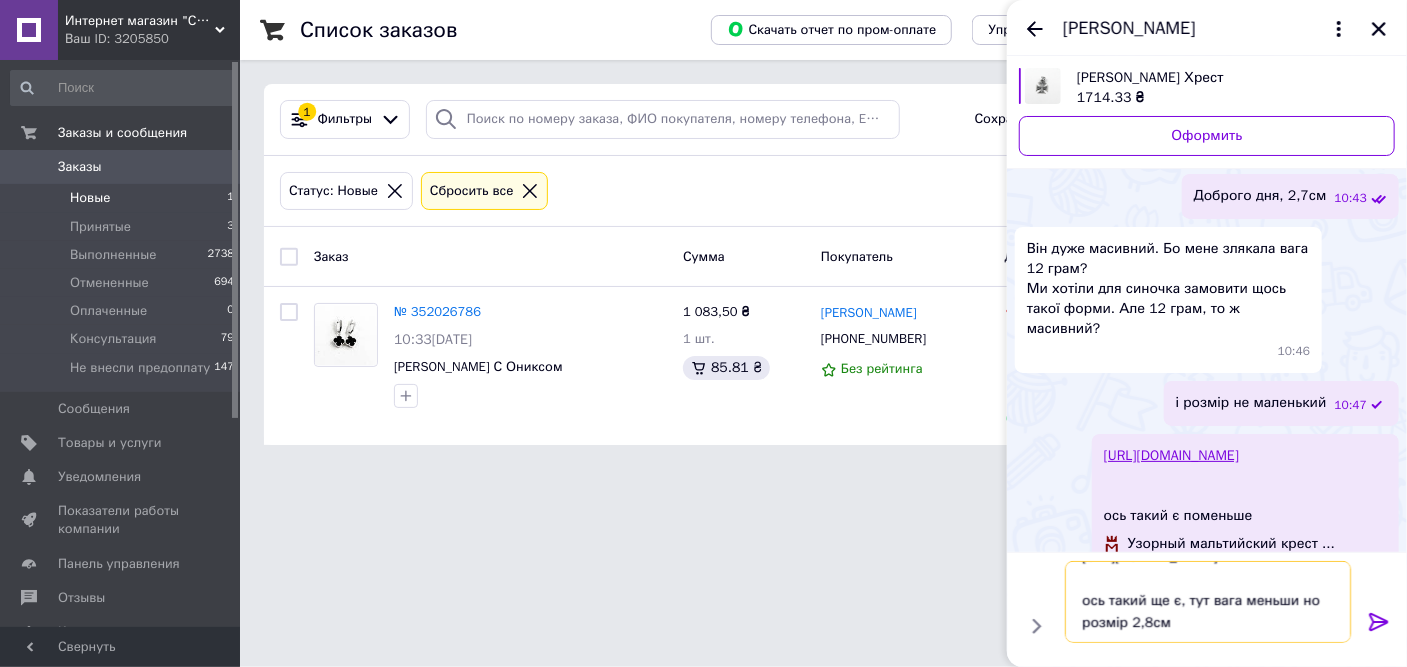 type 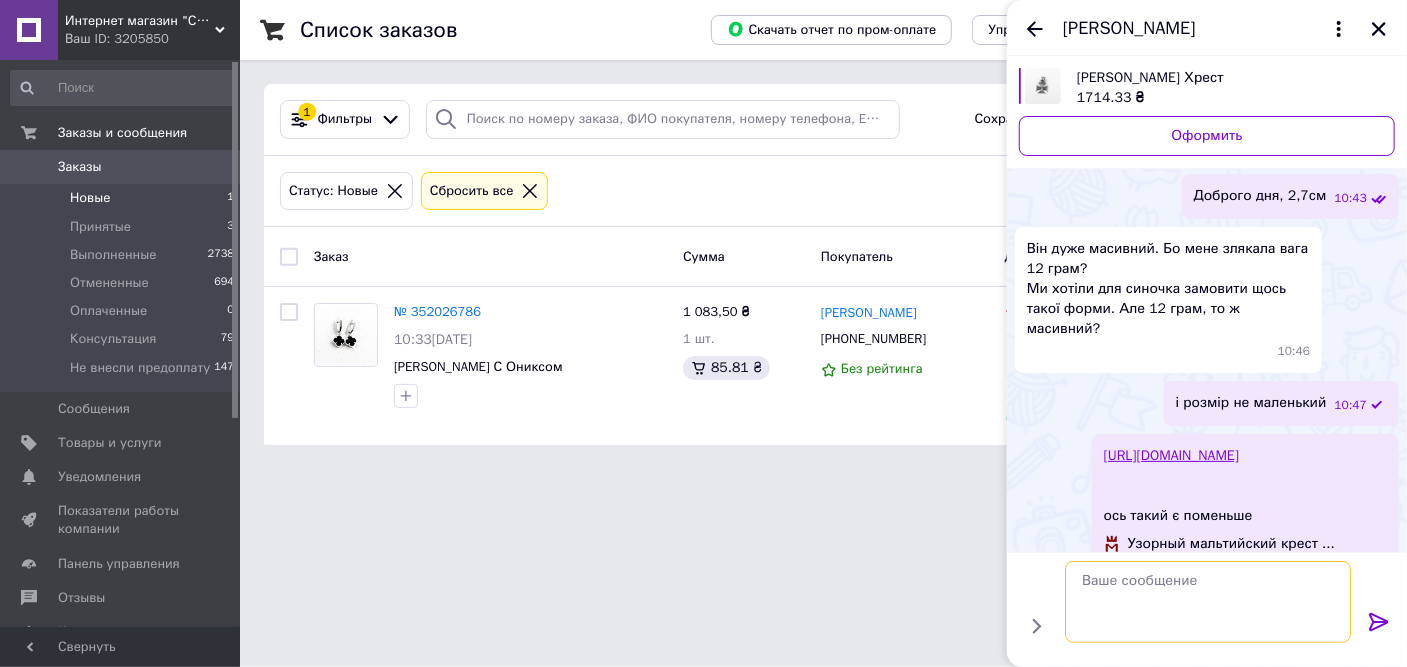 scroll, scrollTop: 0, scrollLeft: 0, axis: both 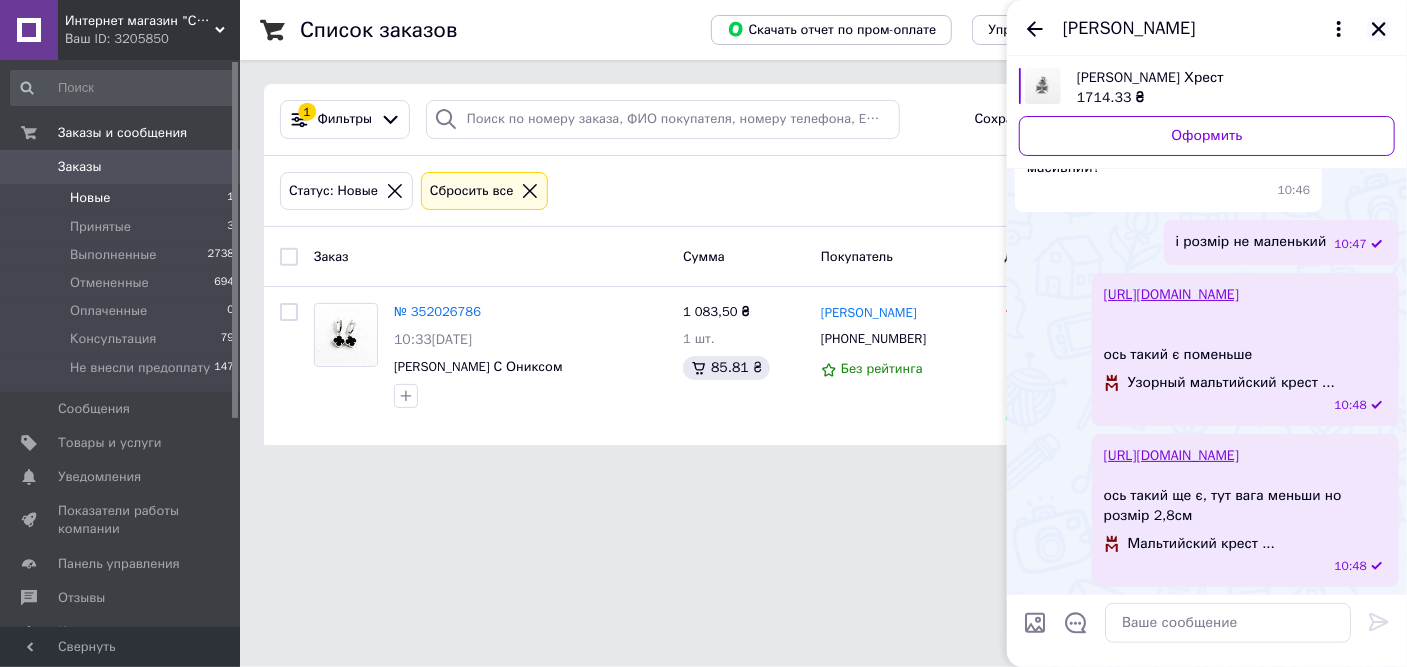 click 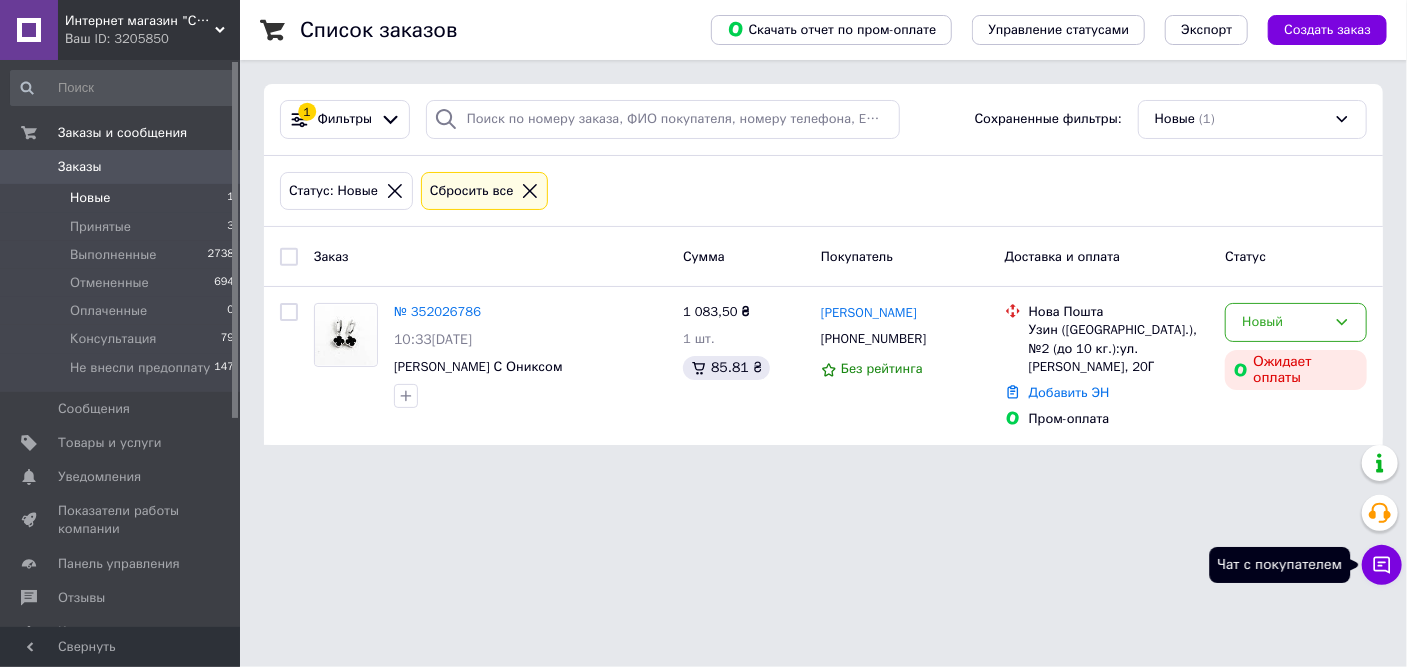click 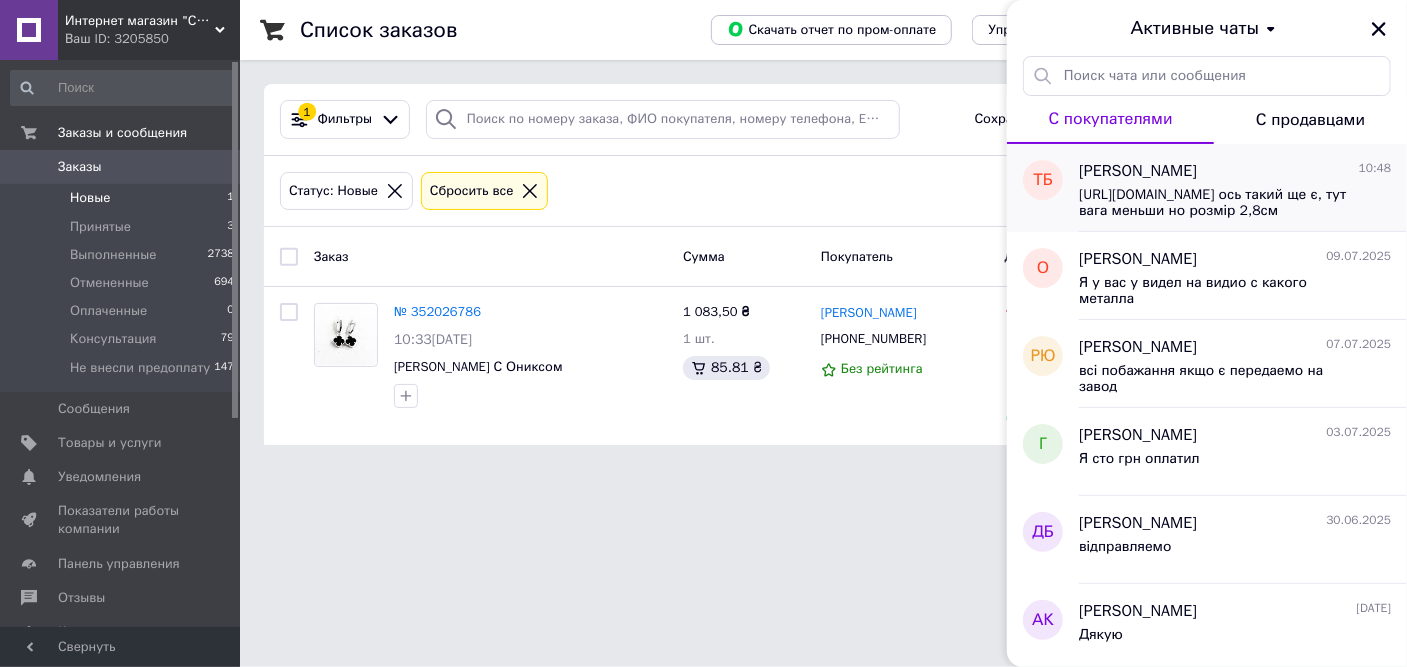 click on "https://myuvelir.com.ua/maltijskij-krest.html
ось такий ще є, тут вага меньши но розмір 2,8см" at bounding box center (1221, 203) 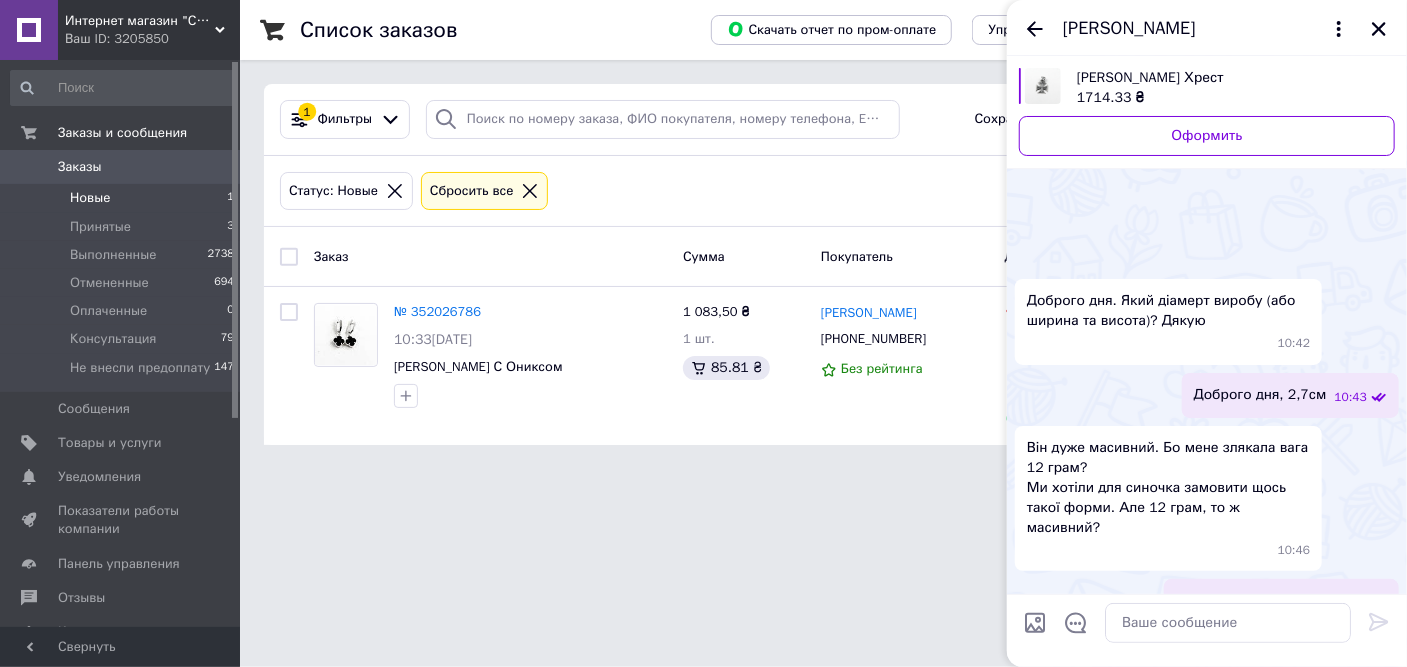 scroll, scrollTop: 359, scrollLeft: 0, axis: vertical 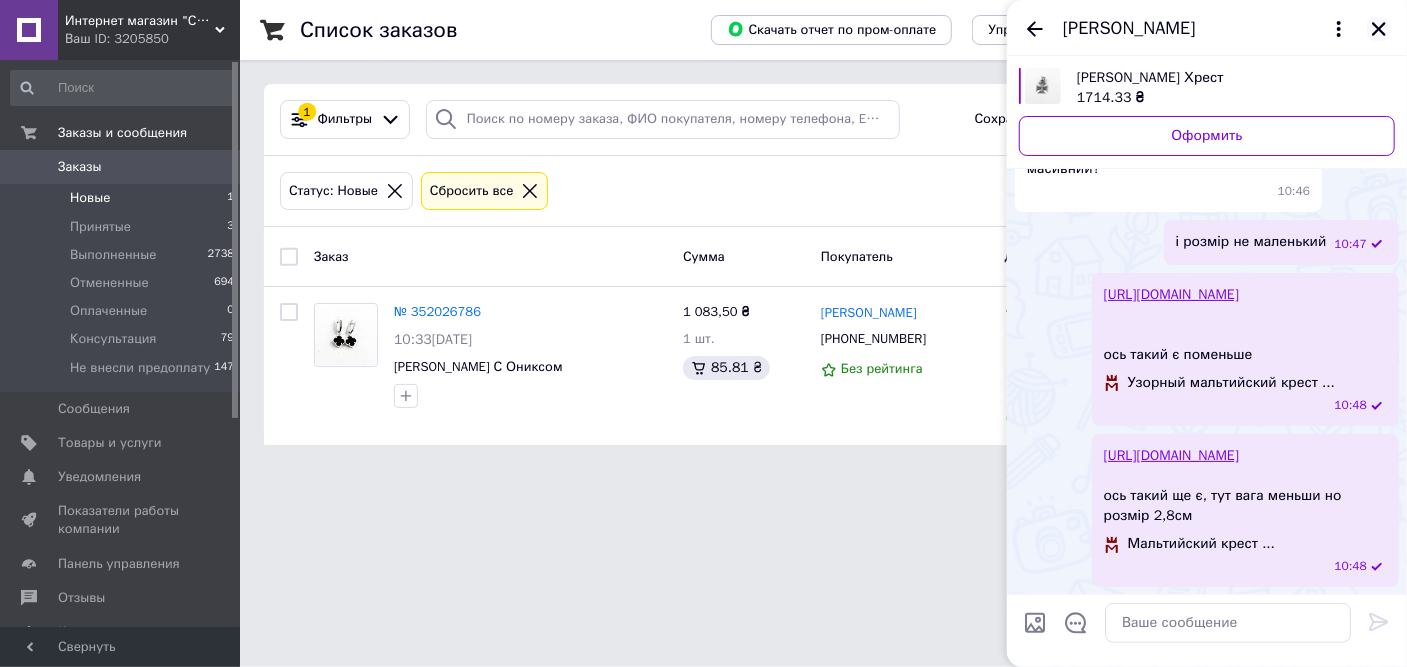 click 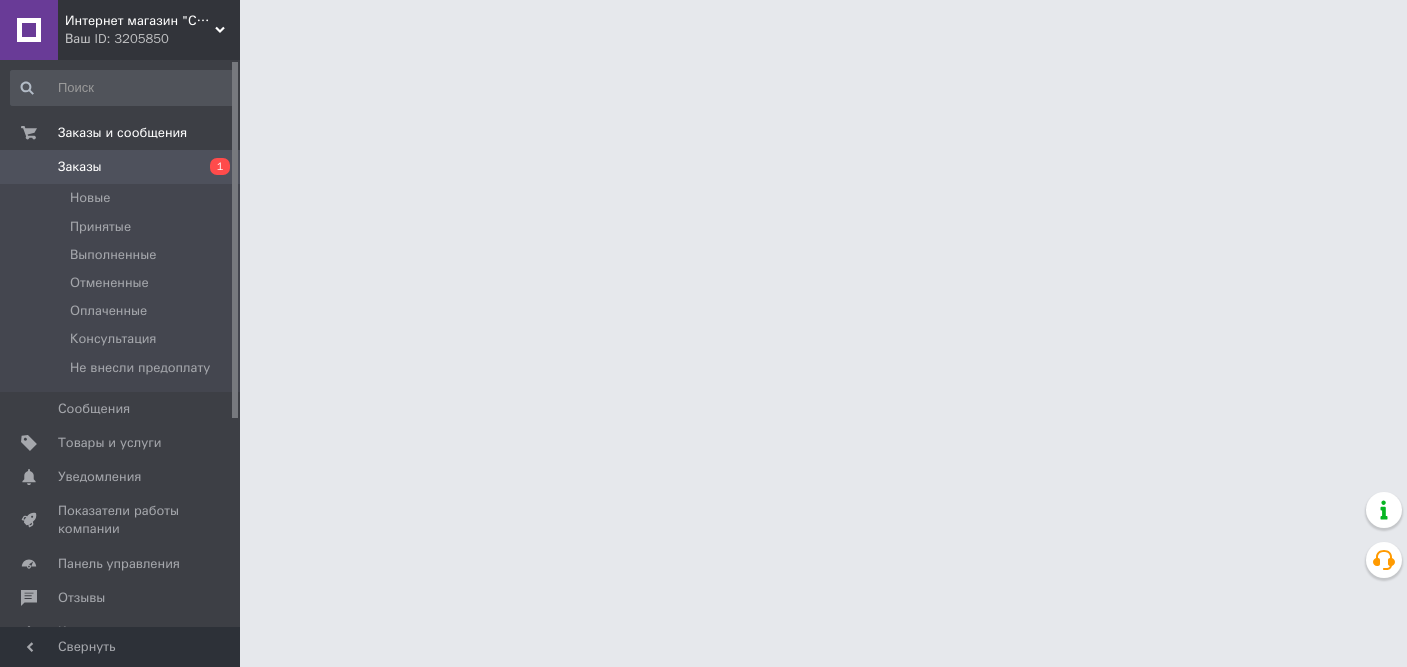 scroll, scrollTop: 0, scrollLeft: 0, axis: both 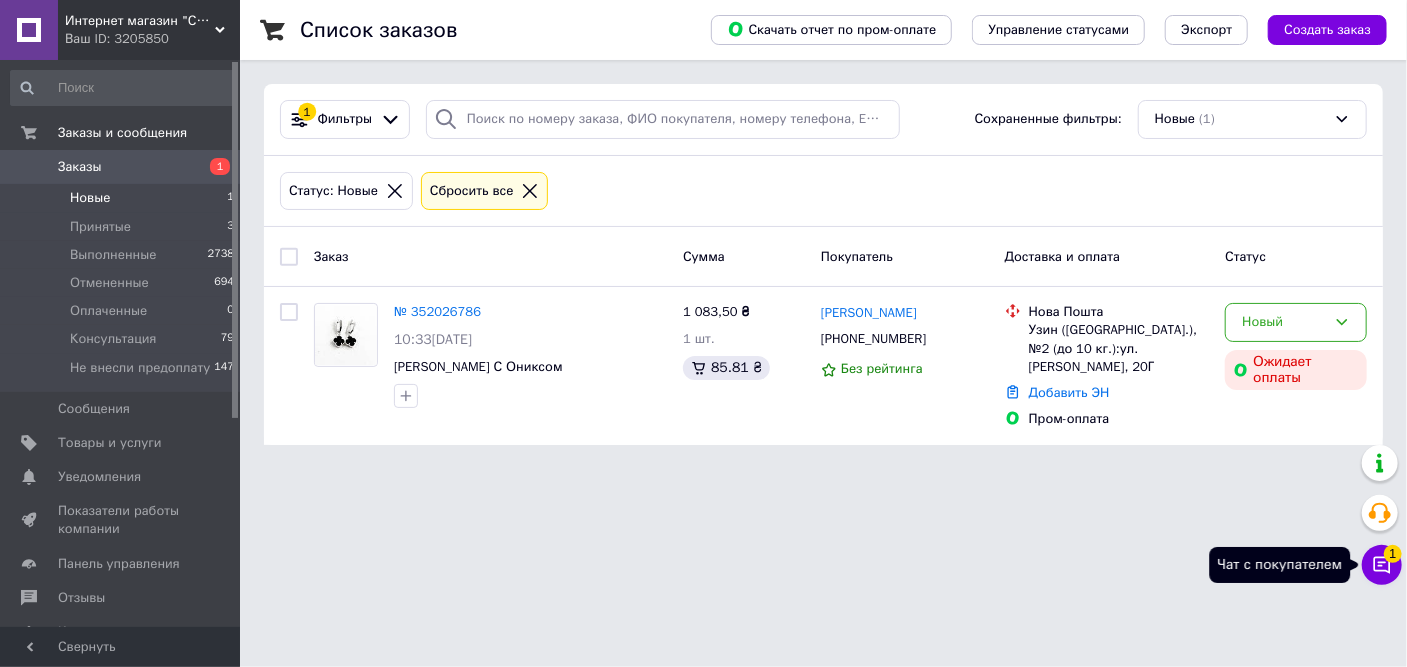 click 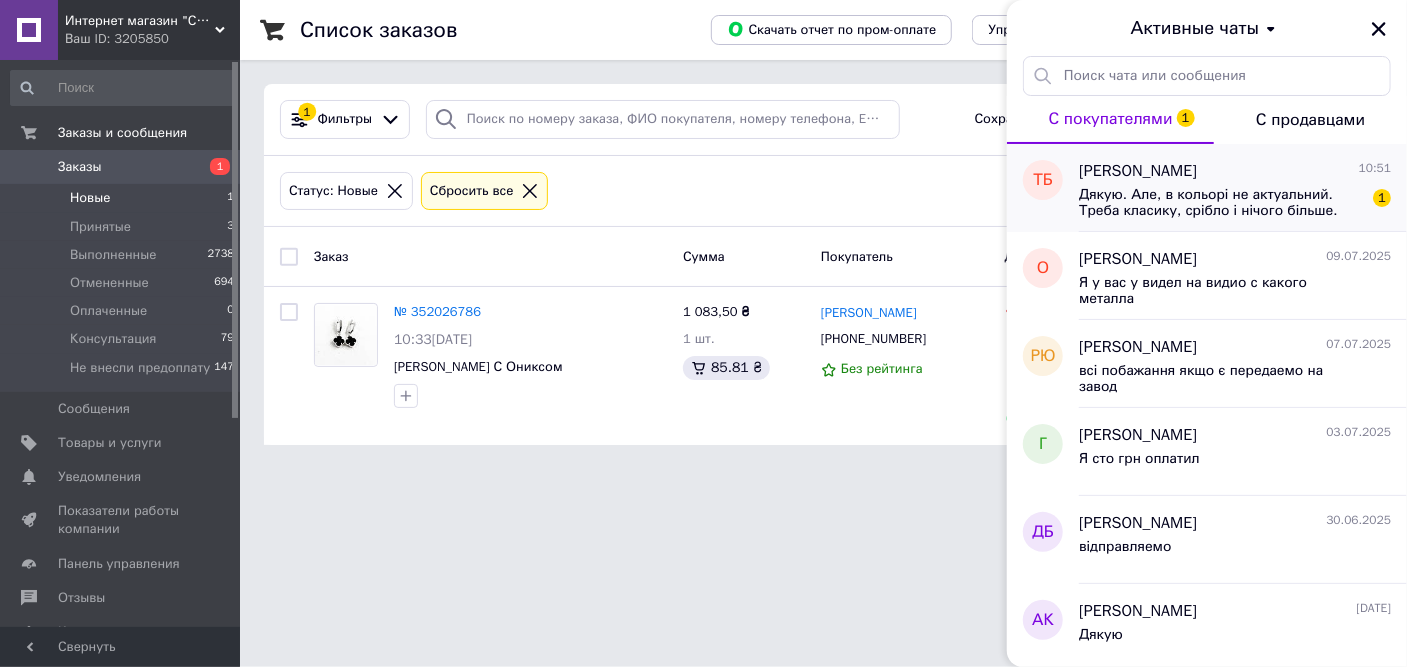 click on "Дякую. Але, в кольорі не актуальний. Треба класику, срібло і нічого більше." at bounding box center [1221, 203] 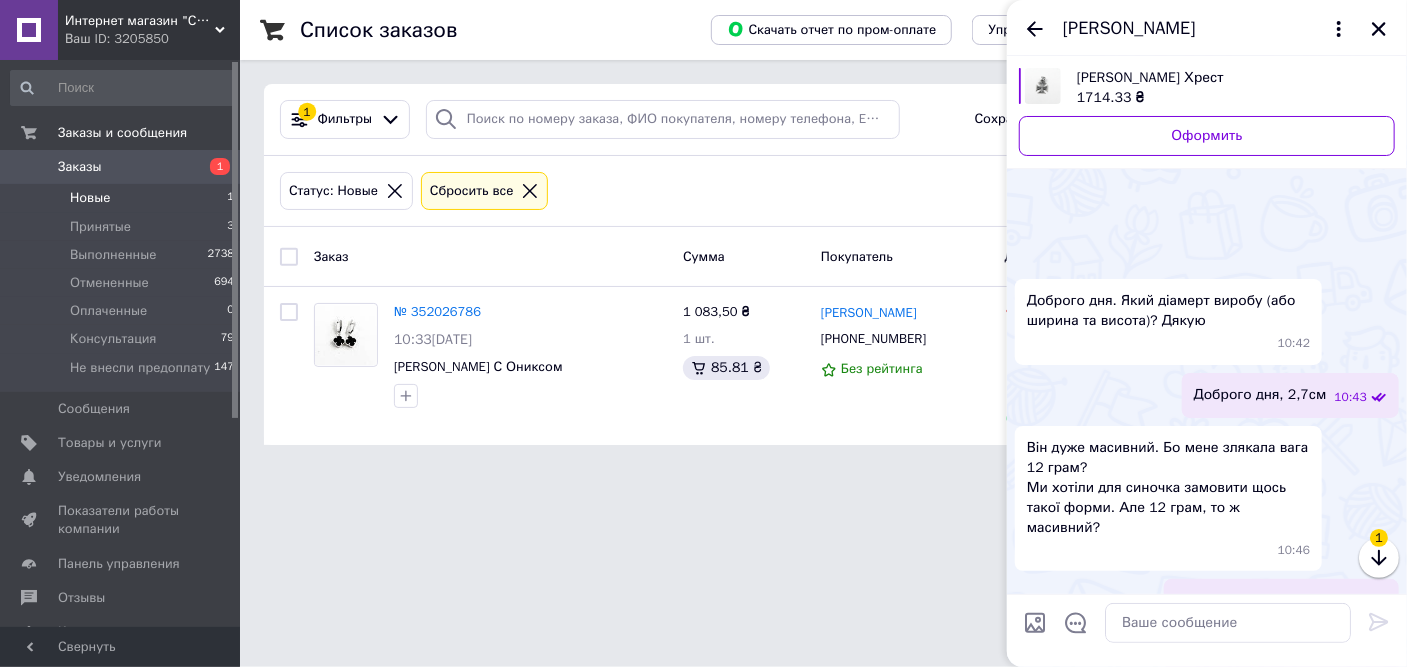 scroll, scrollTop: 928, scrollLeft: 0, axis: vertical 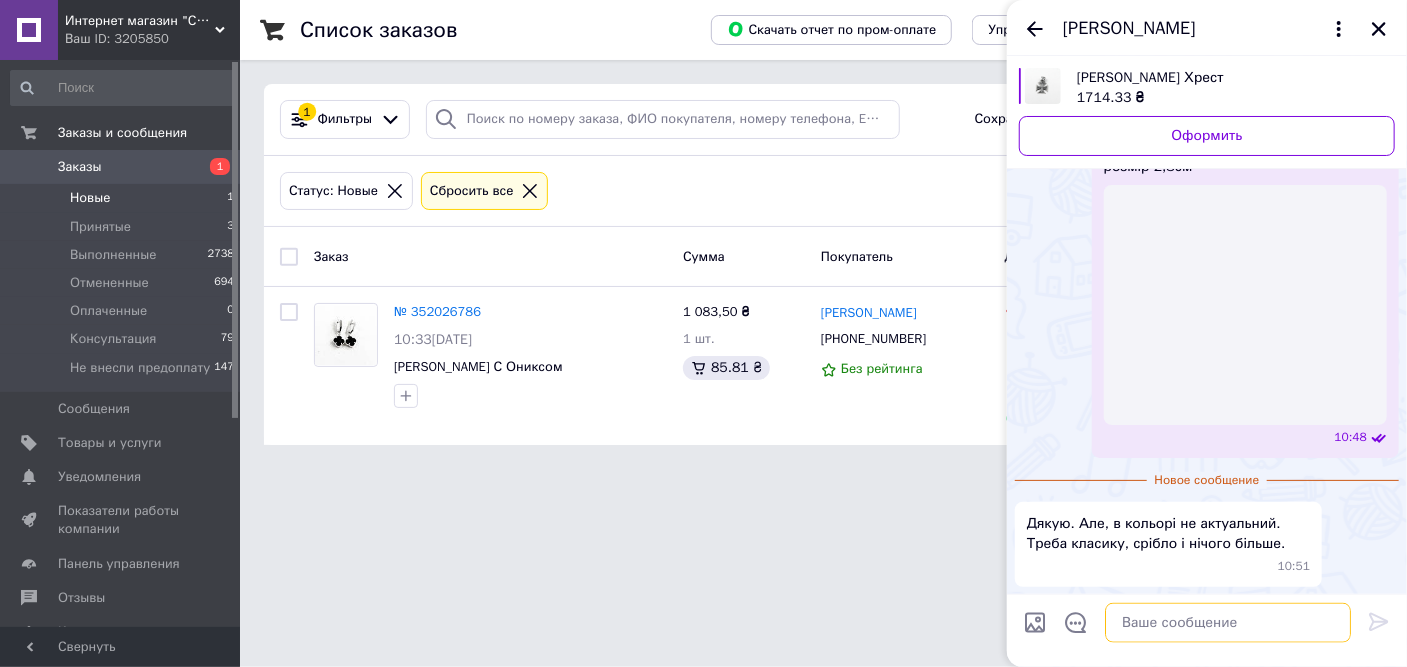 click at bounding box center [1228, 623] 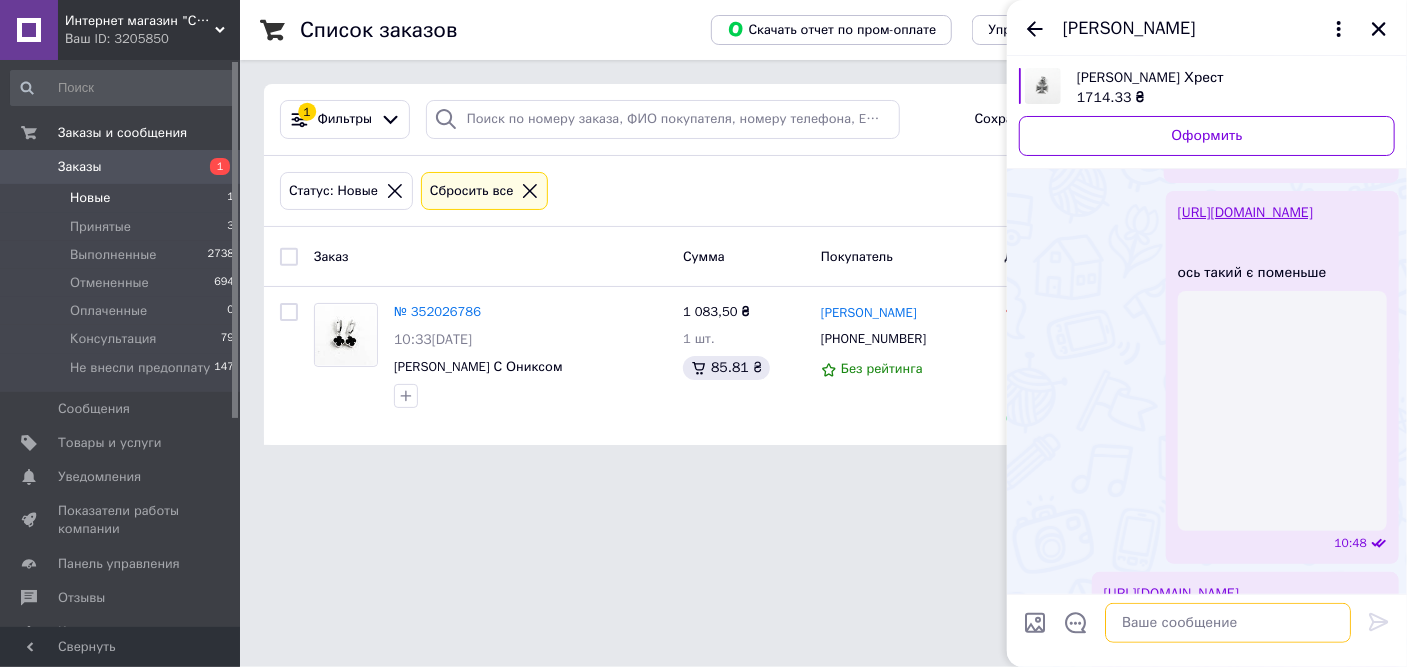 scroll, scrollTop: 376, scrollLeft: 0, axis: vertical 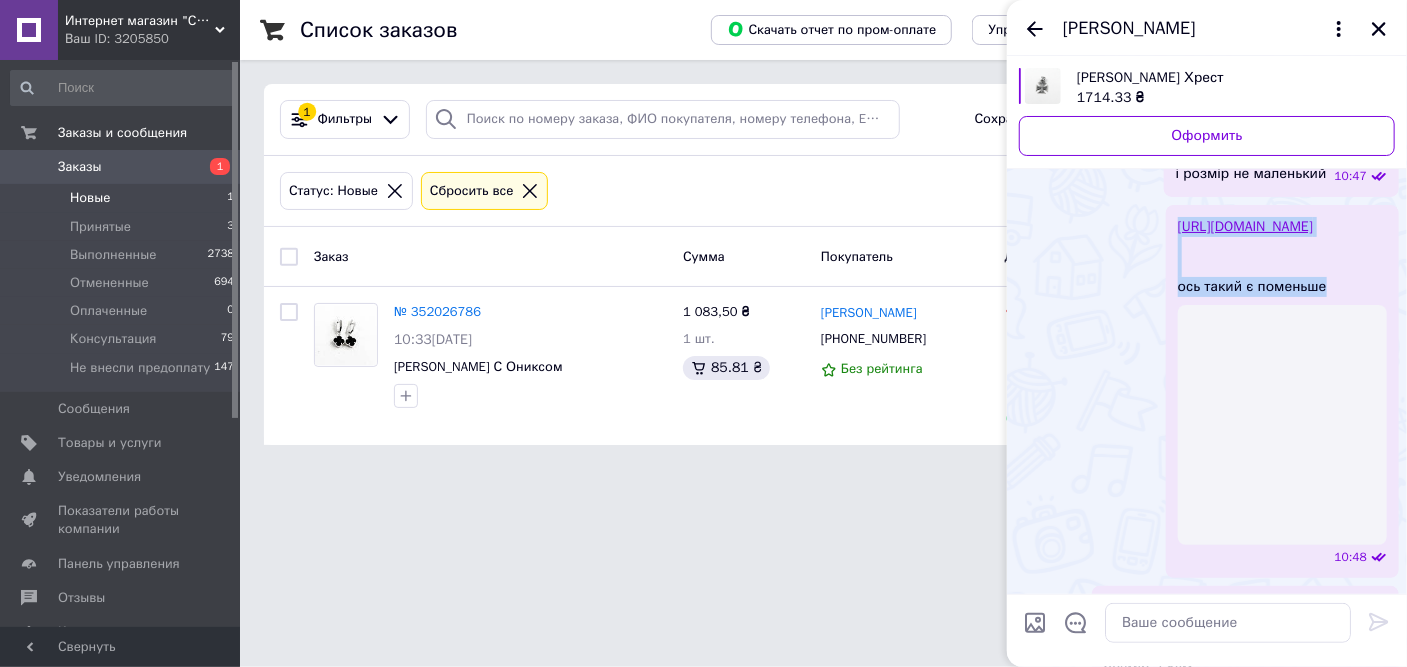 drag, startPoint x: 1278, startPoint y: 285, endPoint x: 1097, endPoint y: 205, distance: 197.89139 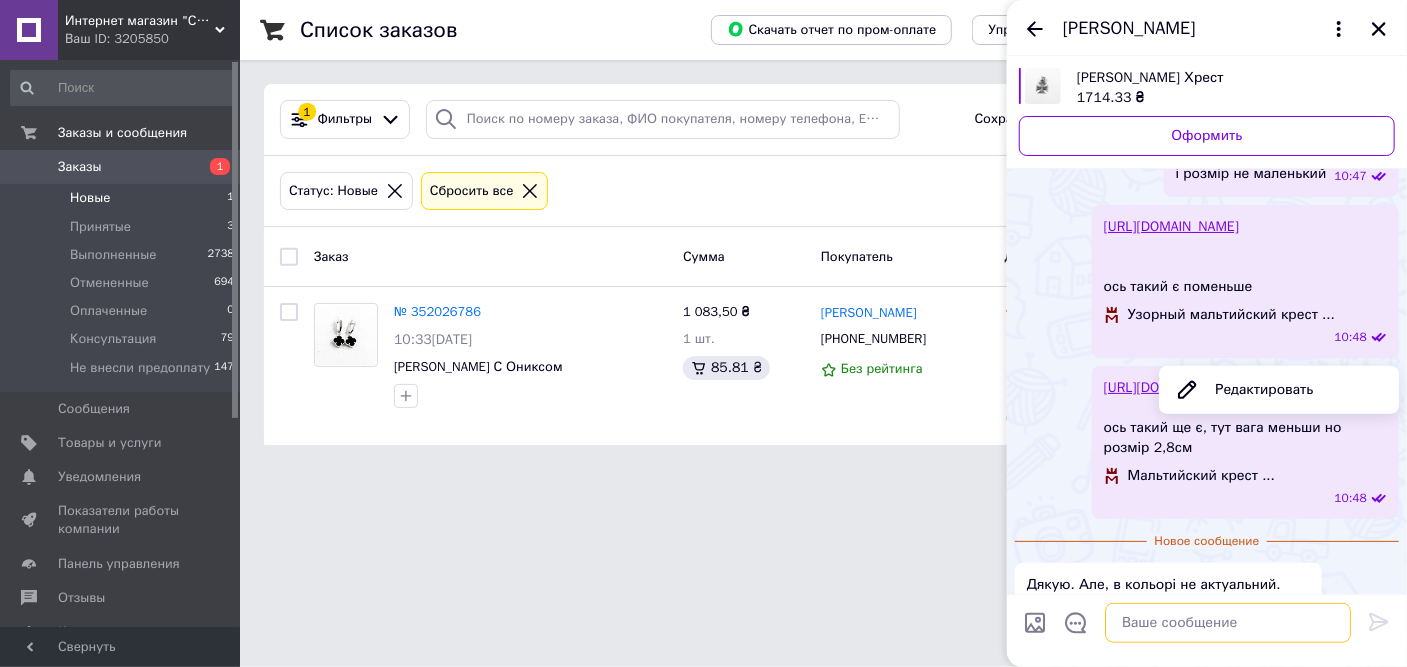click at bounding box center [1228, 623] 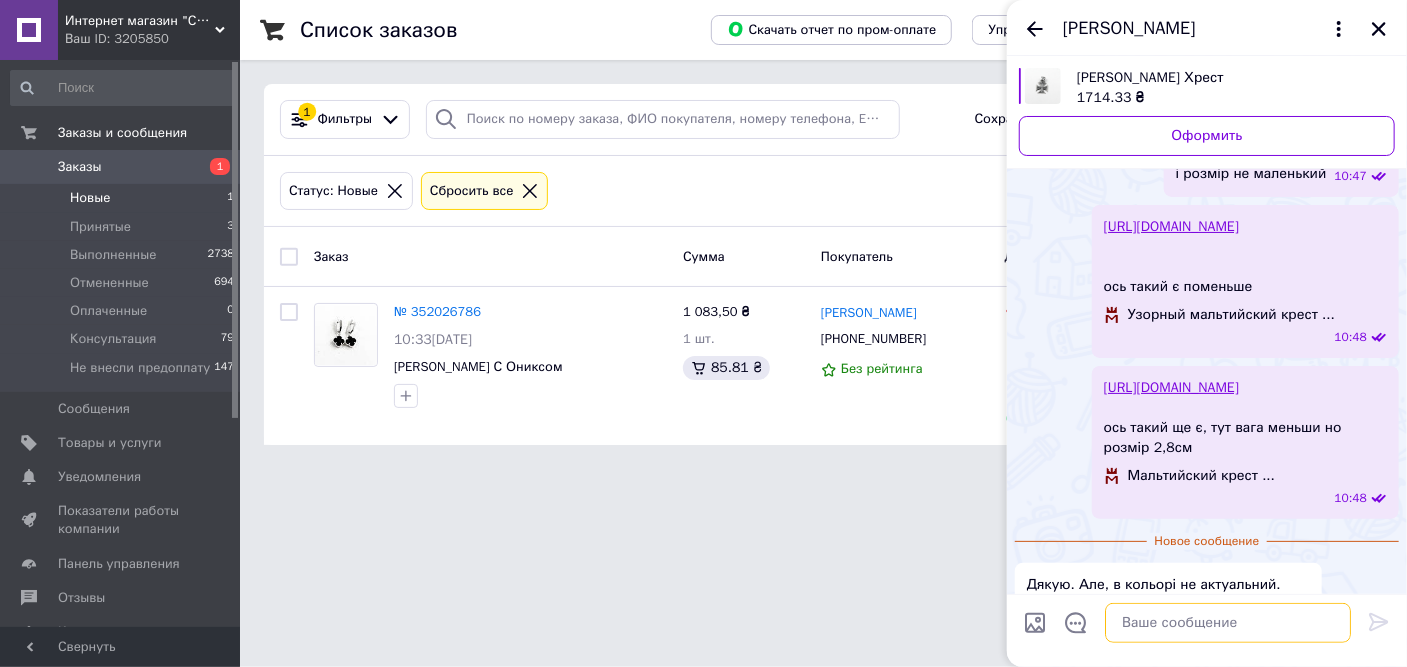 paste on "https://myuvelir.com.ua/uzornij-maltijskij-krest.html
ось такий є поменьше" 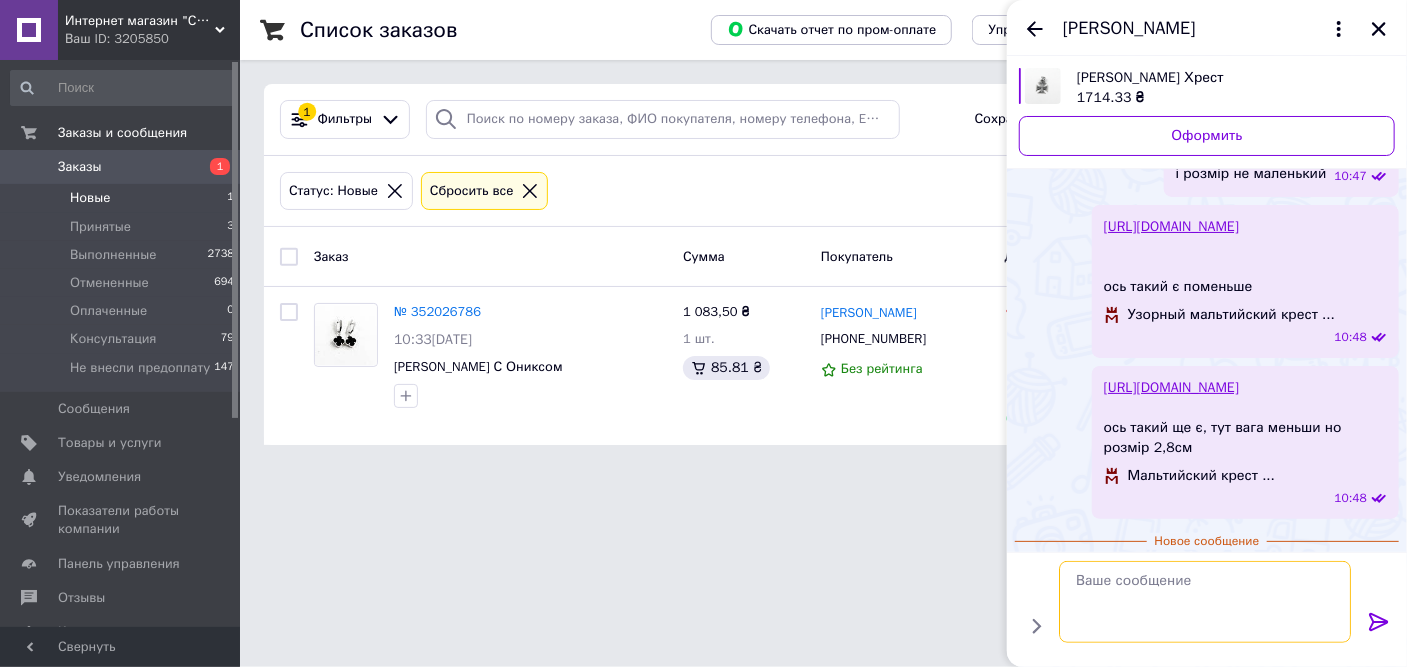scroll, scrollTop: 0, scrollLeft: 0, axis: both 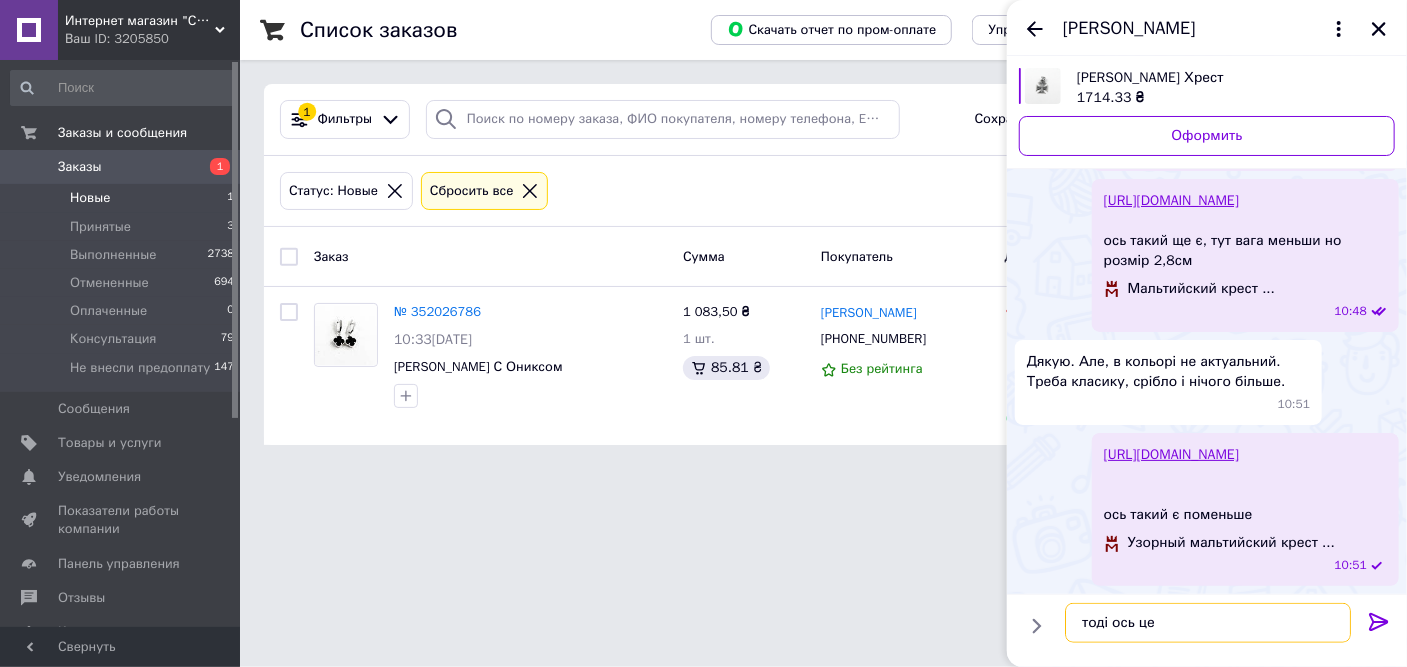 type on "тоді ось цей" 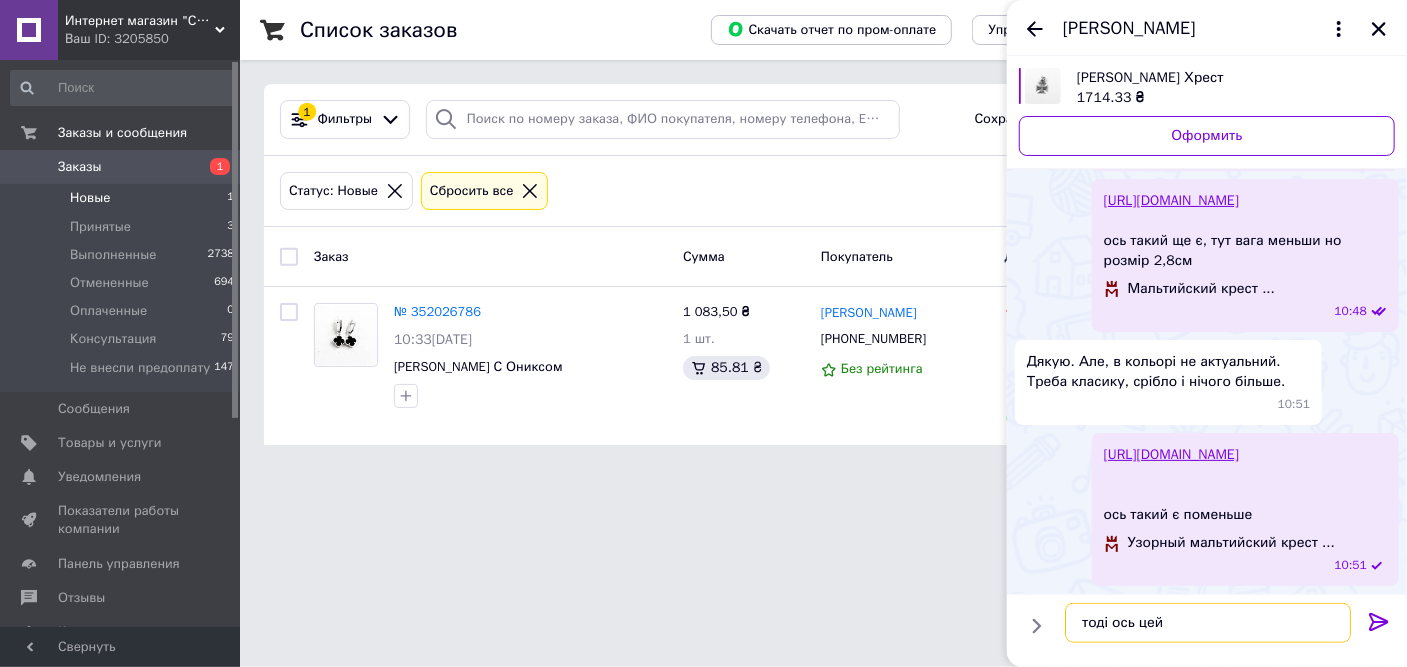 type 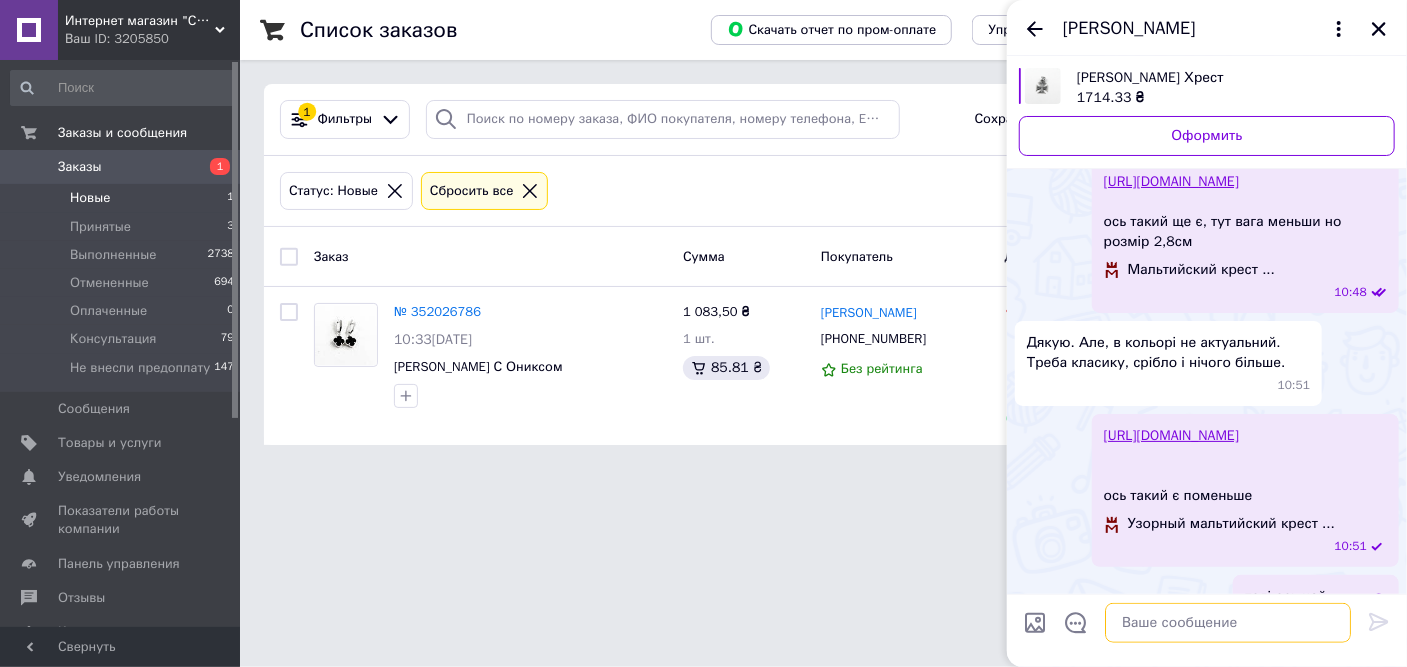 scroll, scrollTop: 635, scrollLeft: 0, axis: vertical 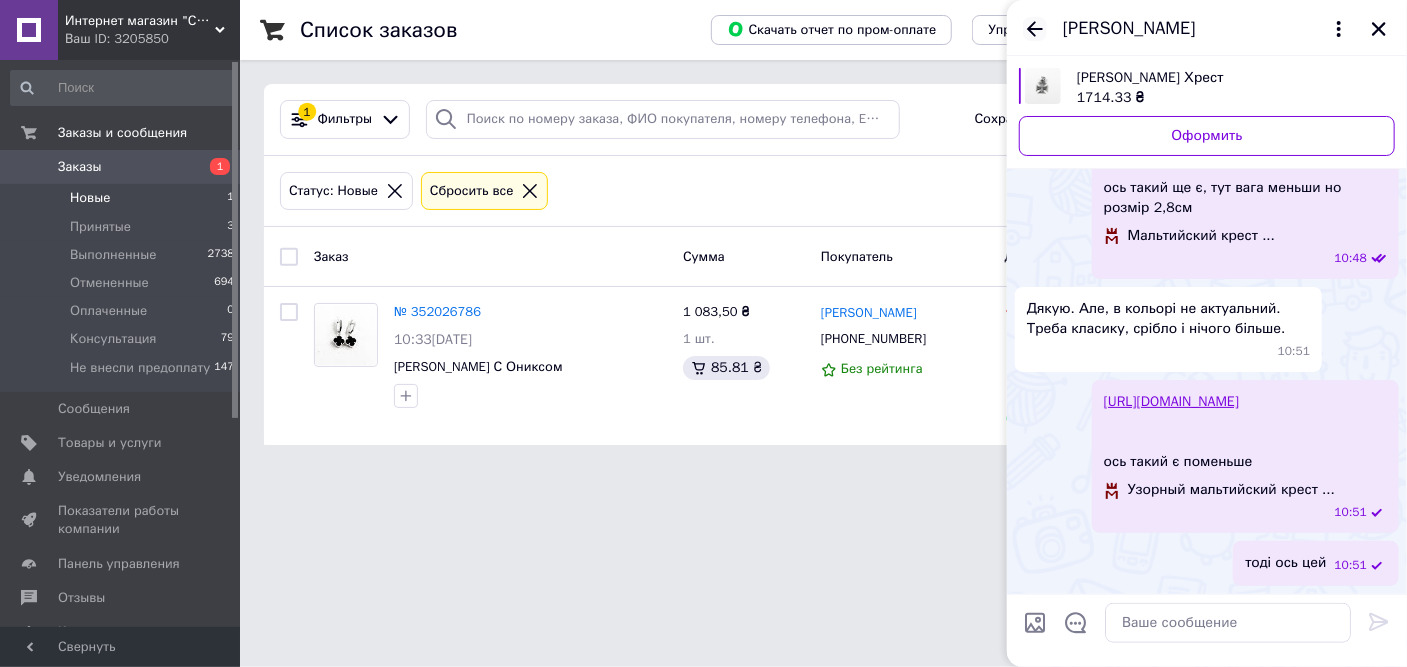 click 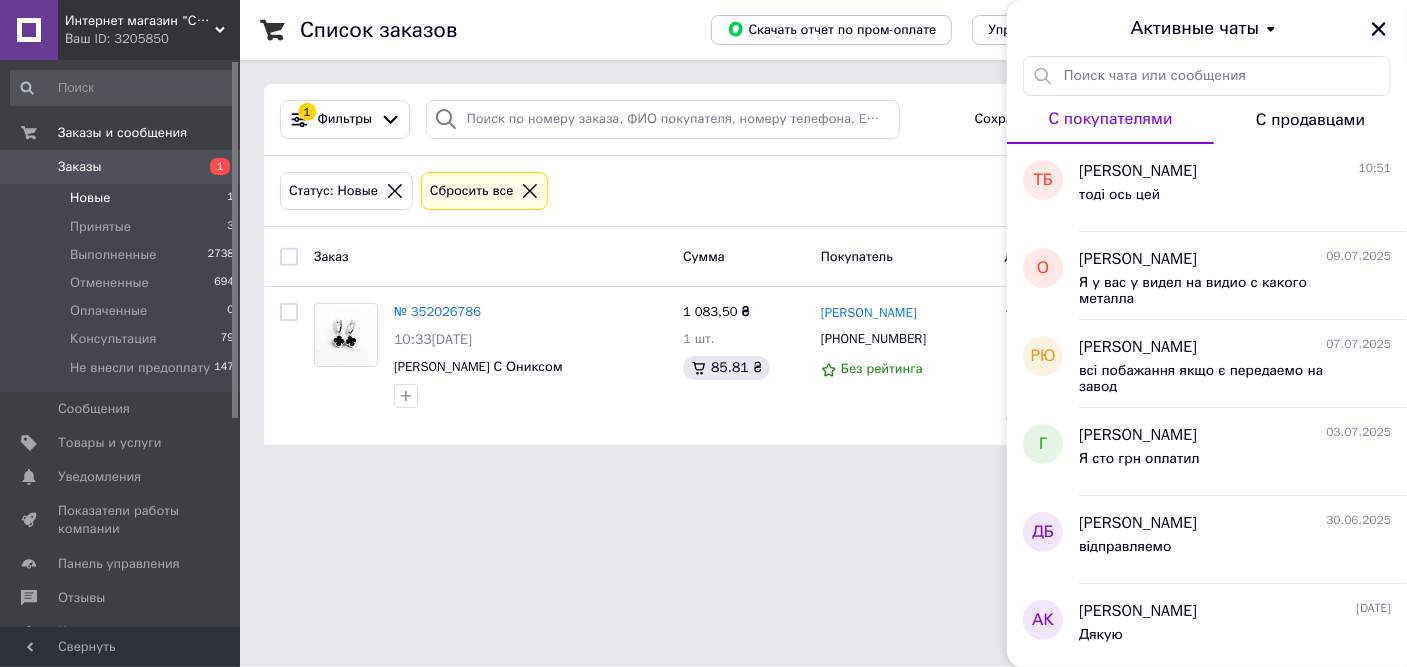 click 